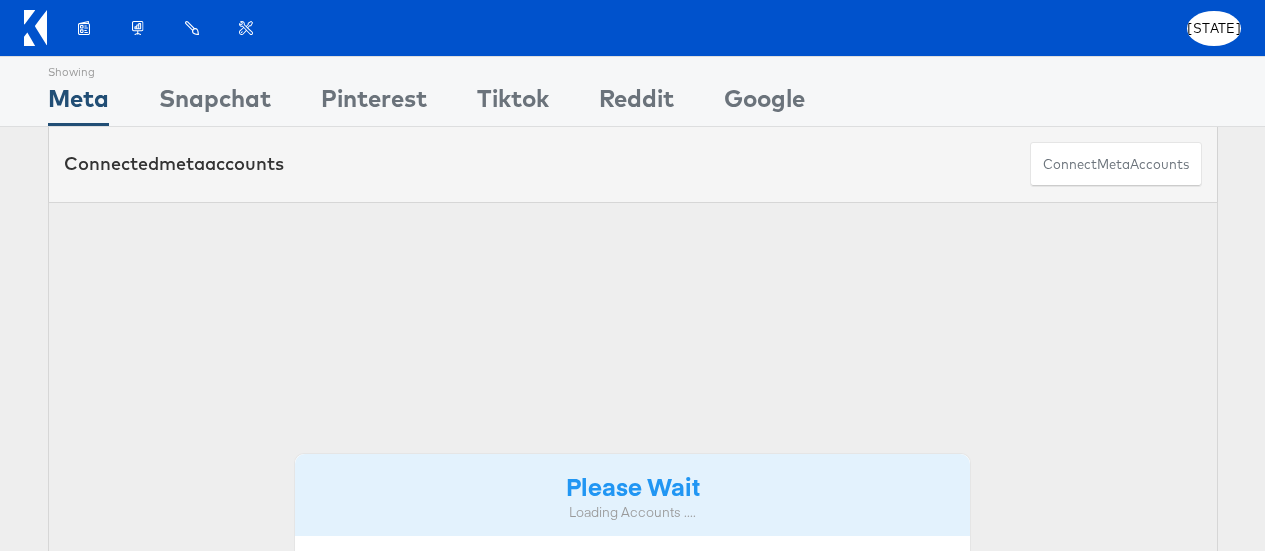 scroll, scrollTop: 0, scrollLeft: 0, axis: both 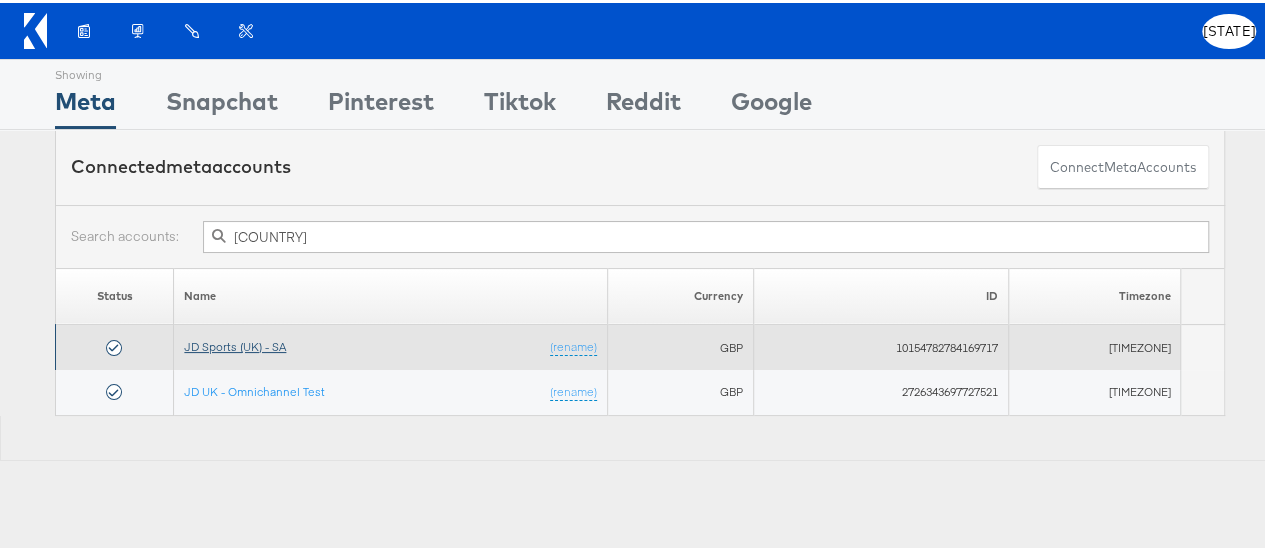 type on "[COUNTRY]" 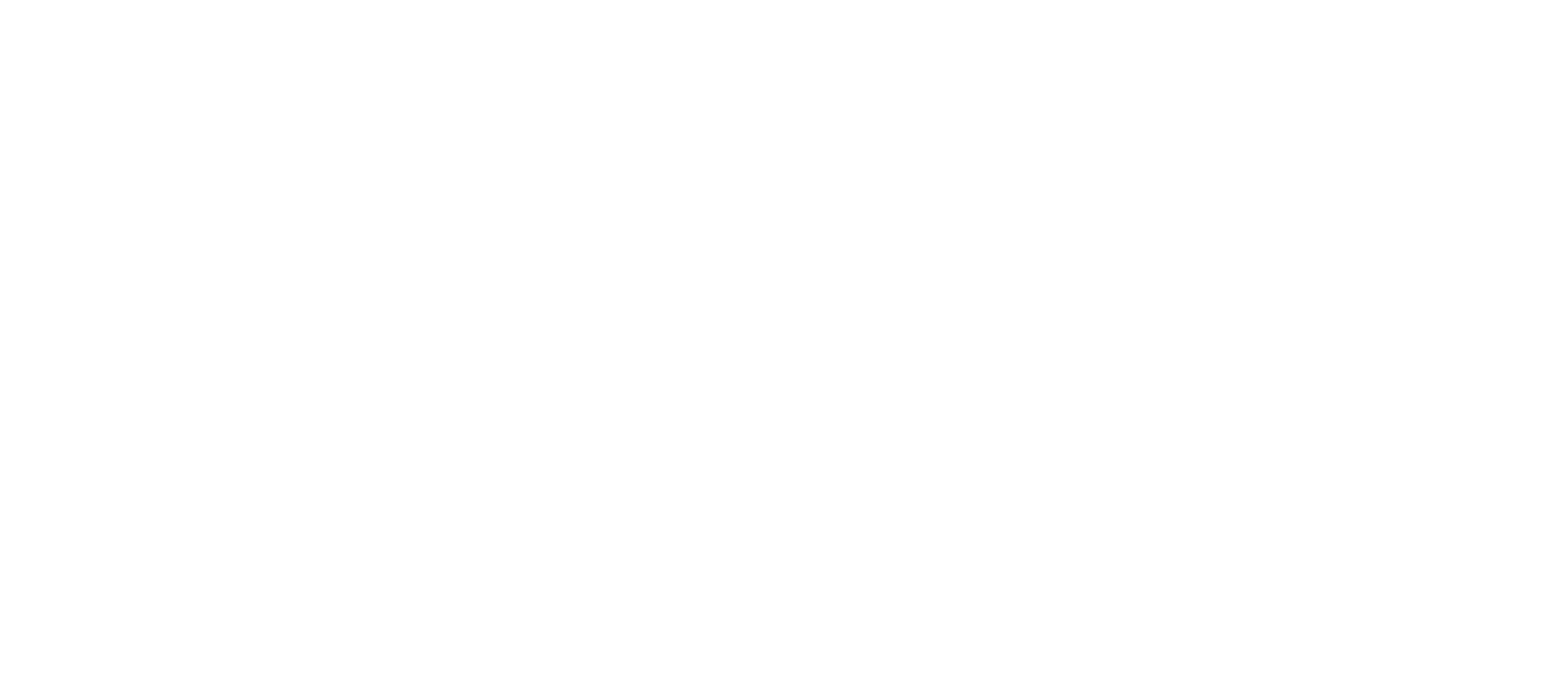scroll, scrollTop: 0, scrollLeft: 0, axis: both 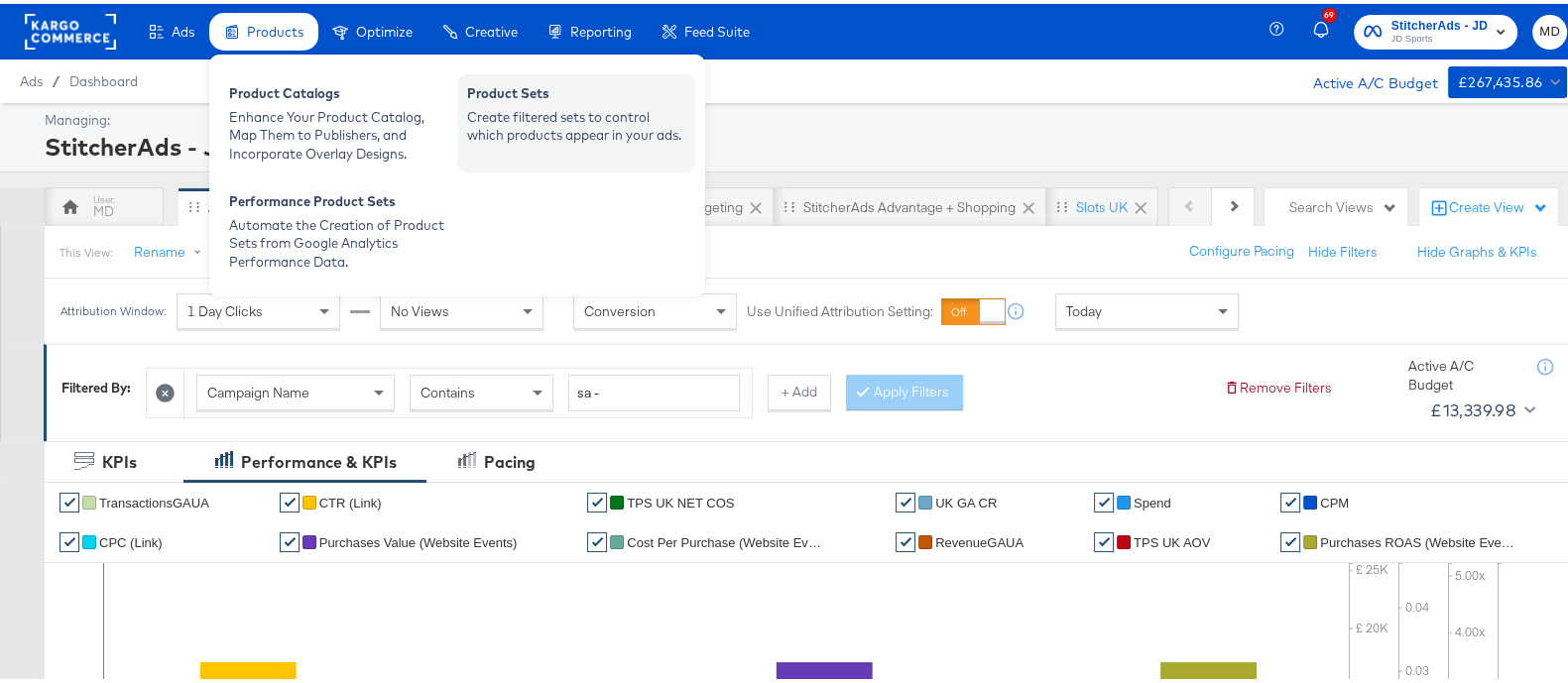 click on "Create filtered sets to control which products appear in your ads." at bounding box center [576, 122] 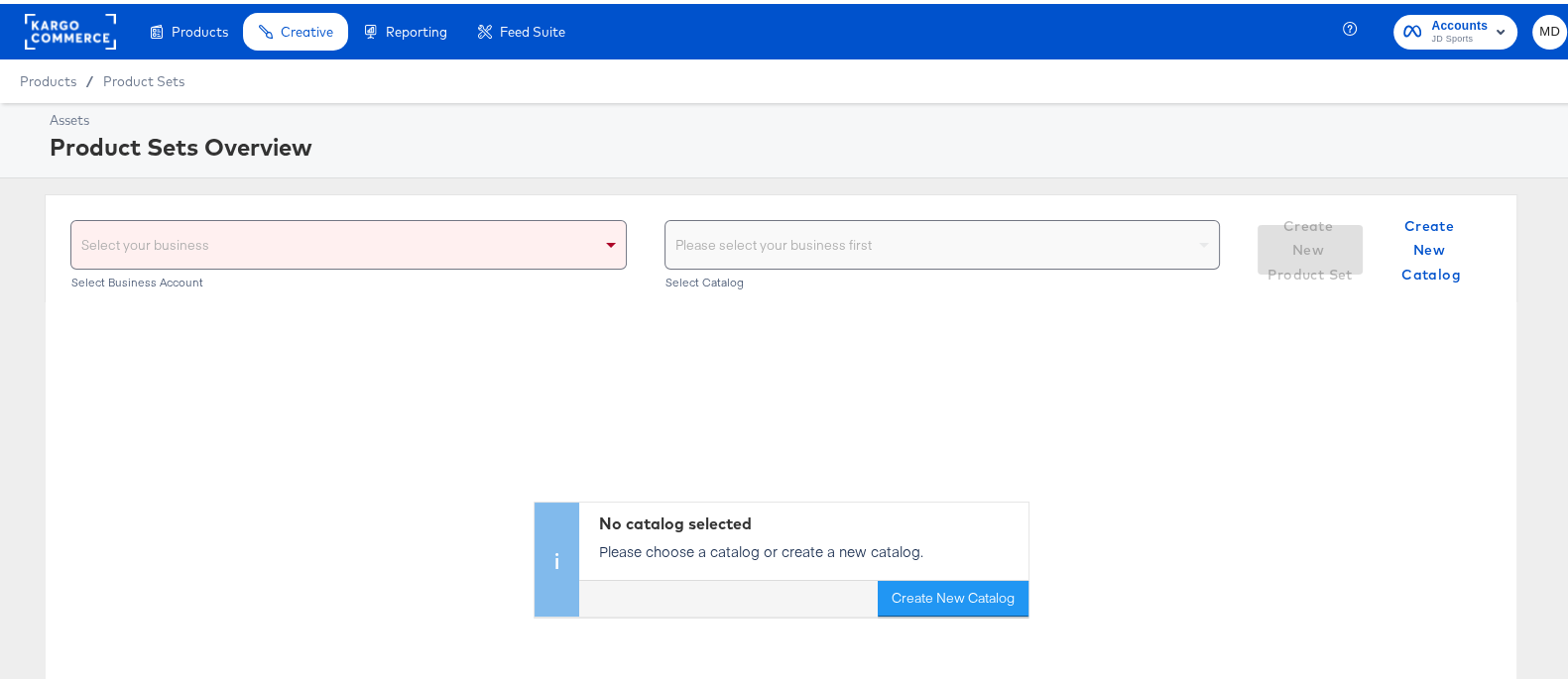 click on "Select your business" at bounding box center (348, 241) 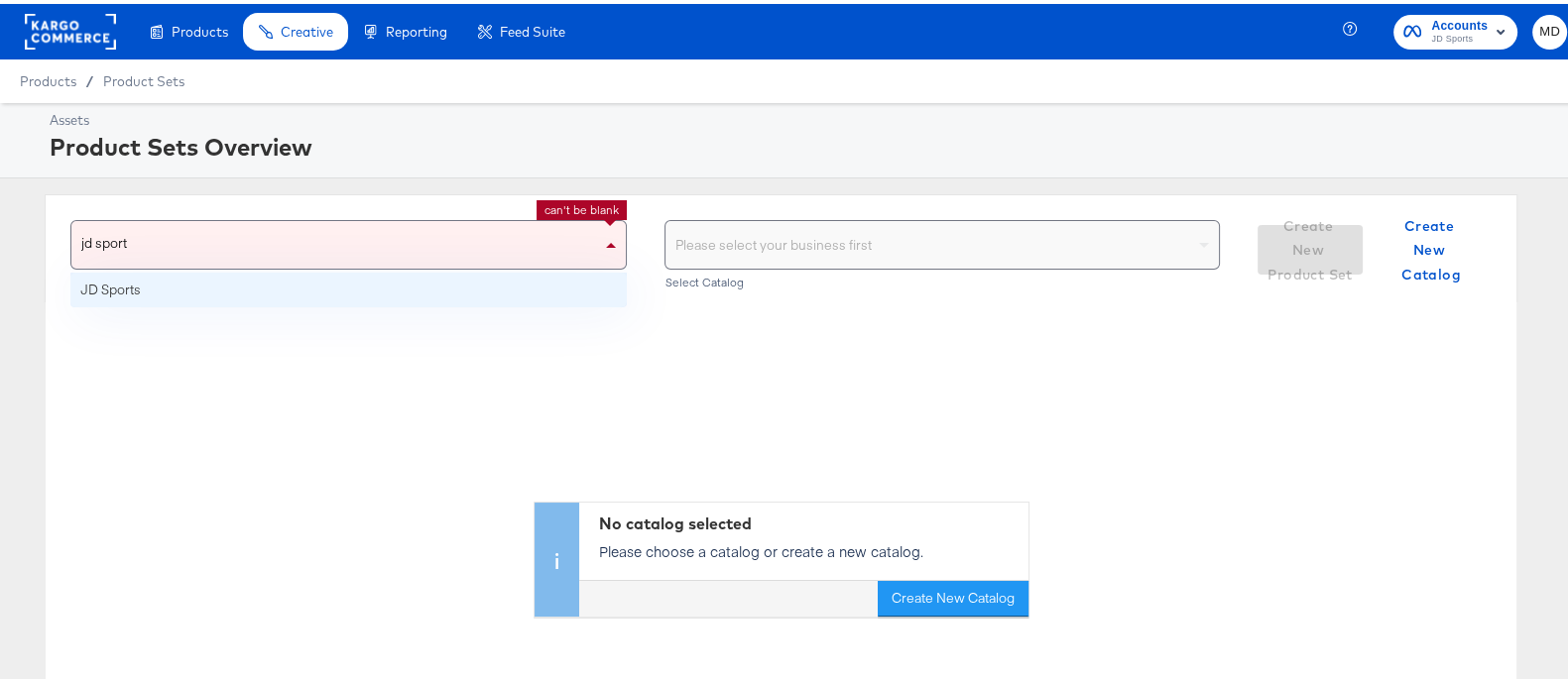 type on "jd sports" 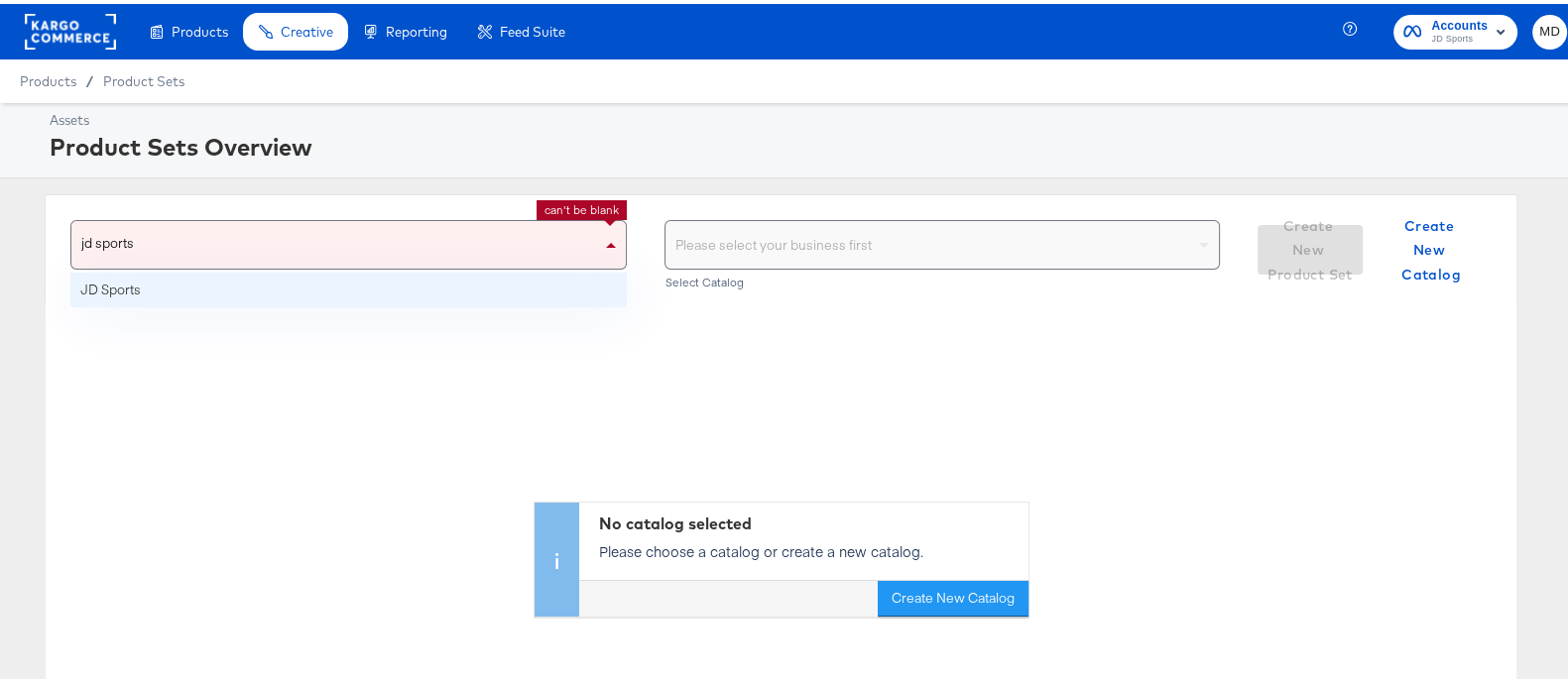 type 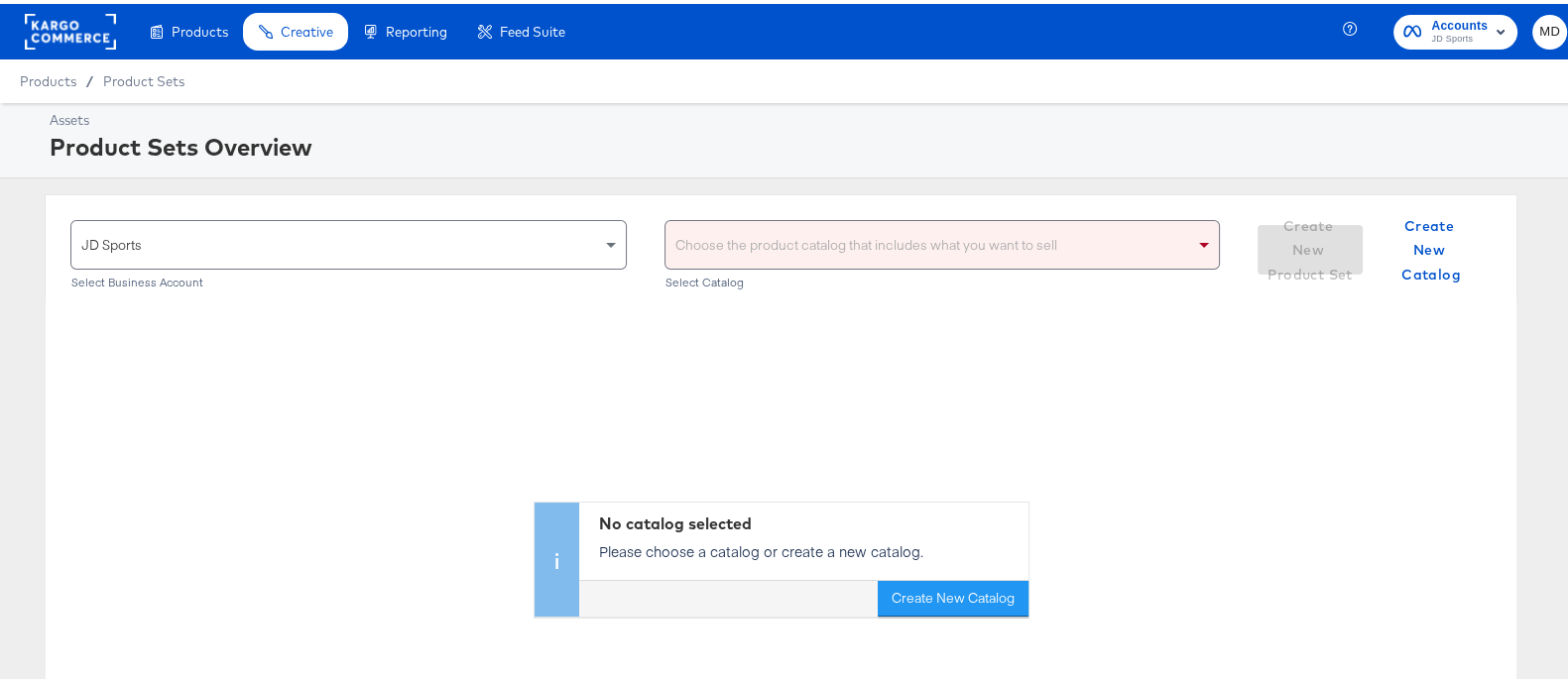 click on "Choose the product catalog that includes what you want to sell" at bounding box center [942, 241] 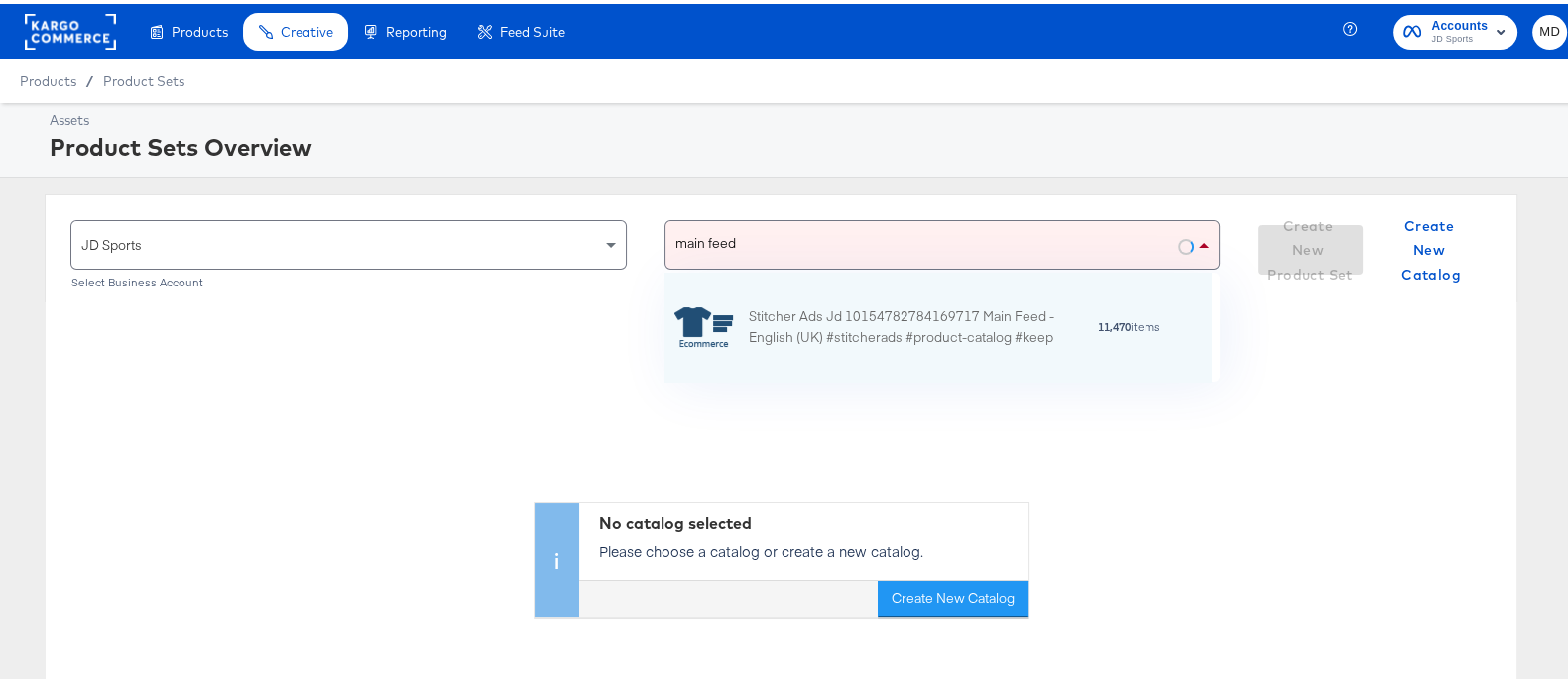 type on "main feed" 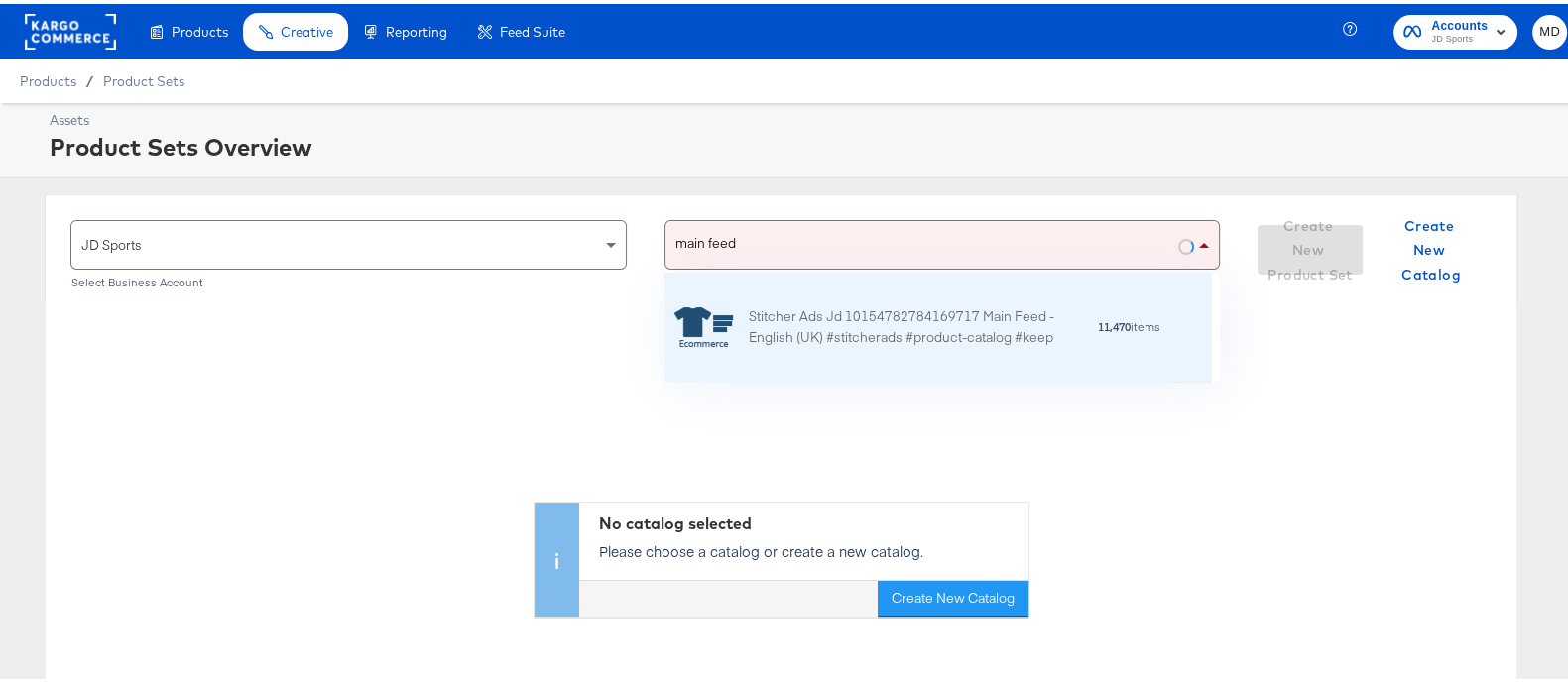 click on "Stitcher Ads Jd 10154782784169717 Main Feed - English (UK) #stitcherads #product-catalog #keep" at bounding box center [922, 324] 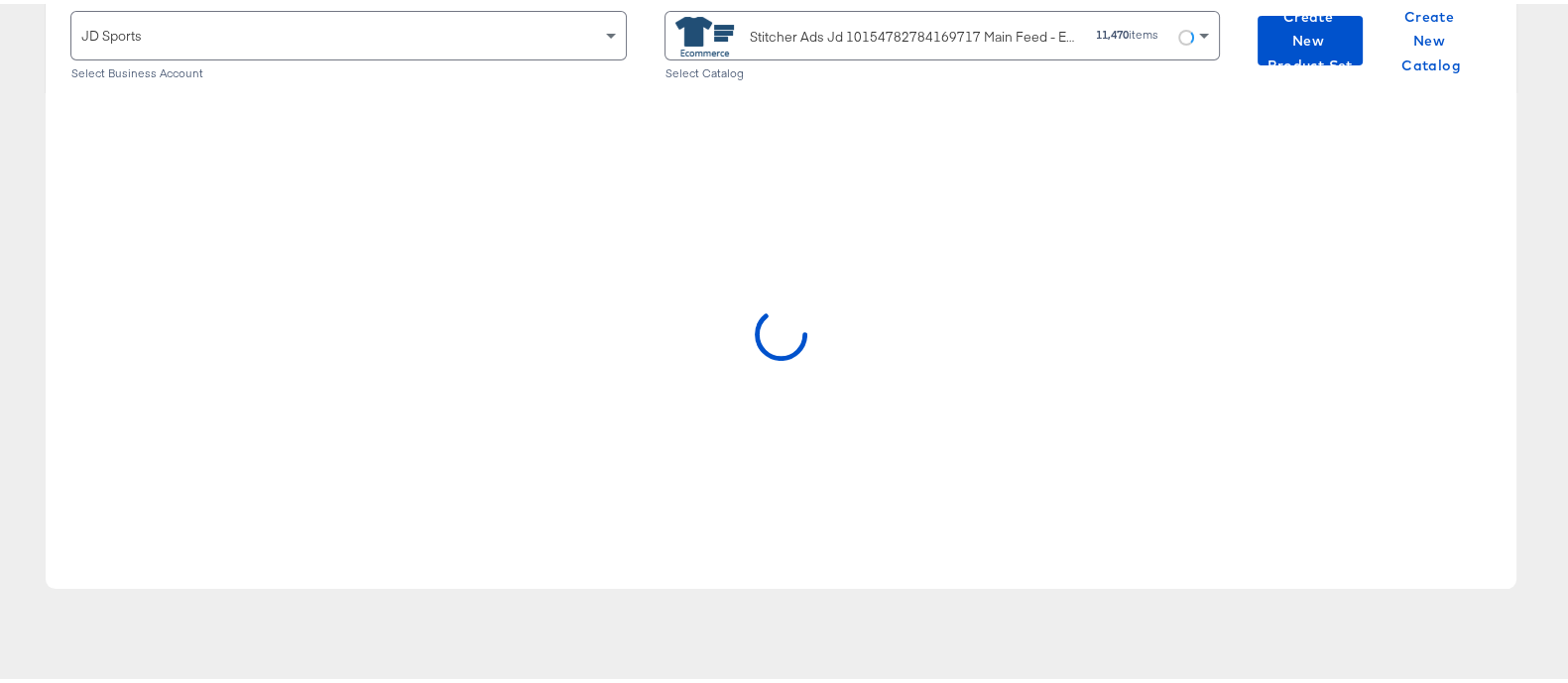 scroll, scrollTop: 207, scrollLeft: 0, axis: vertical 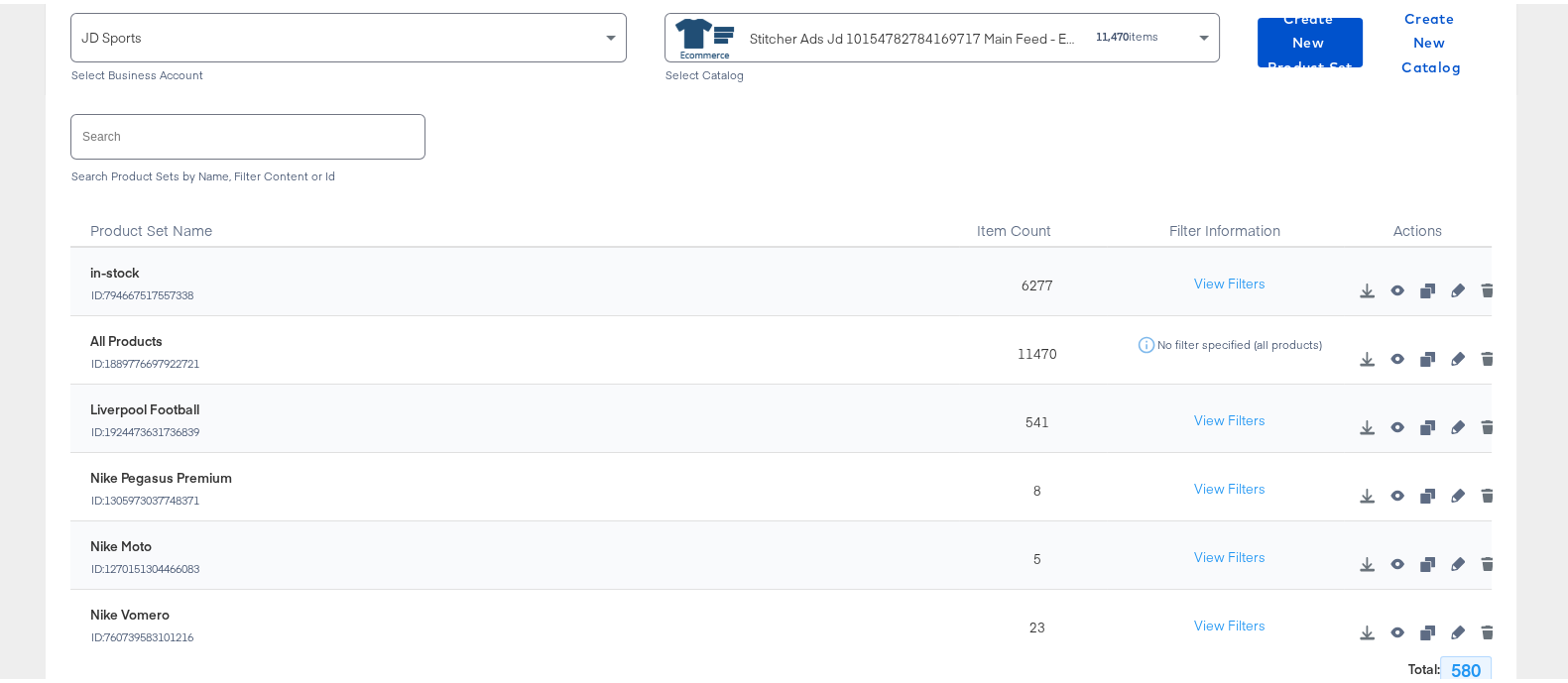 click at bounding box center (248, 132) 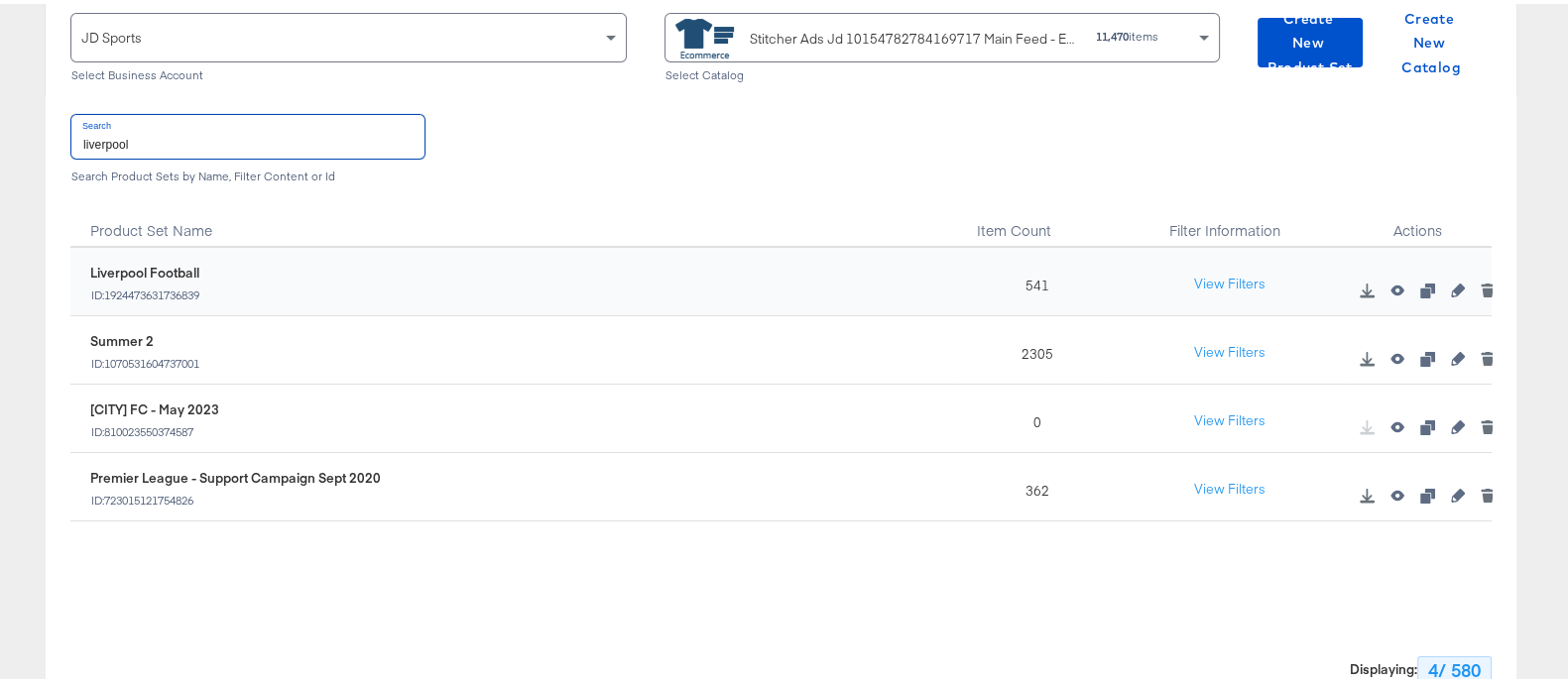 type on "liverpool" 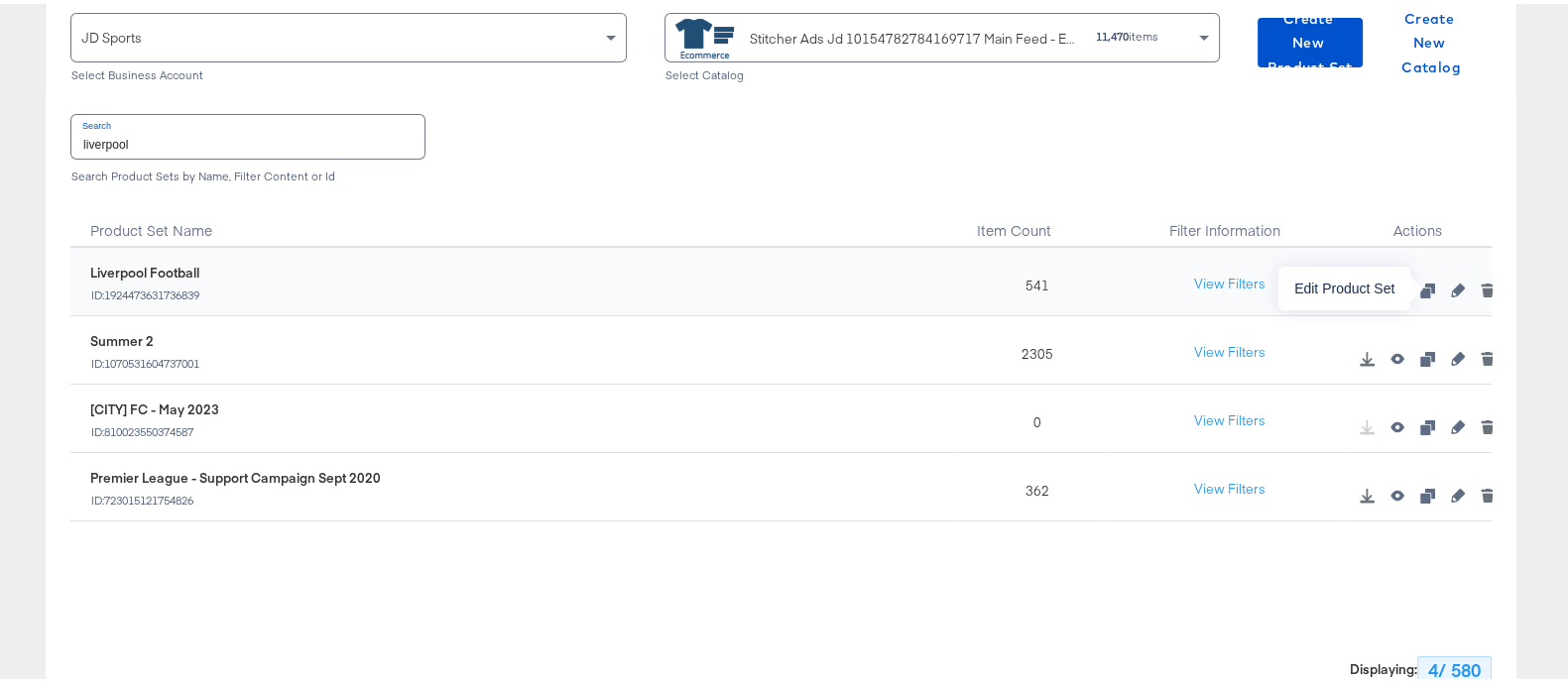 click 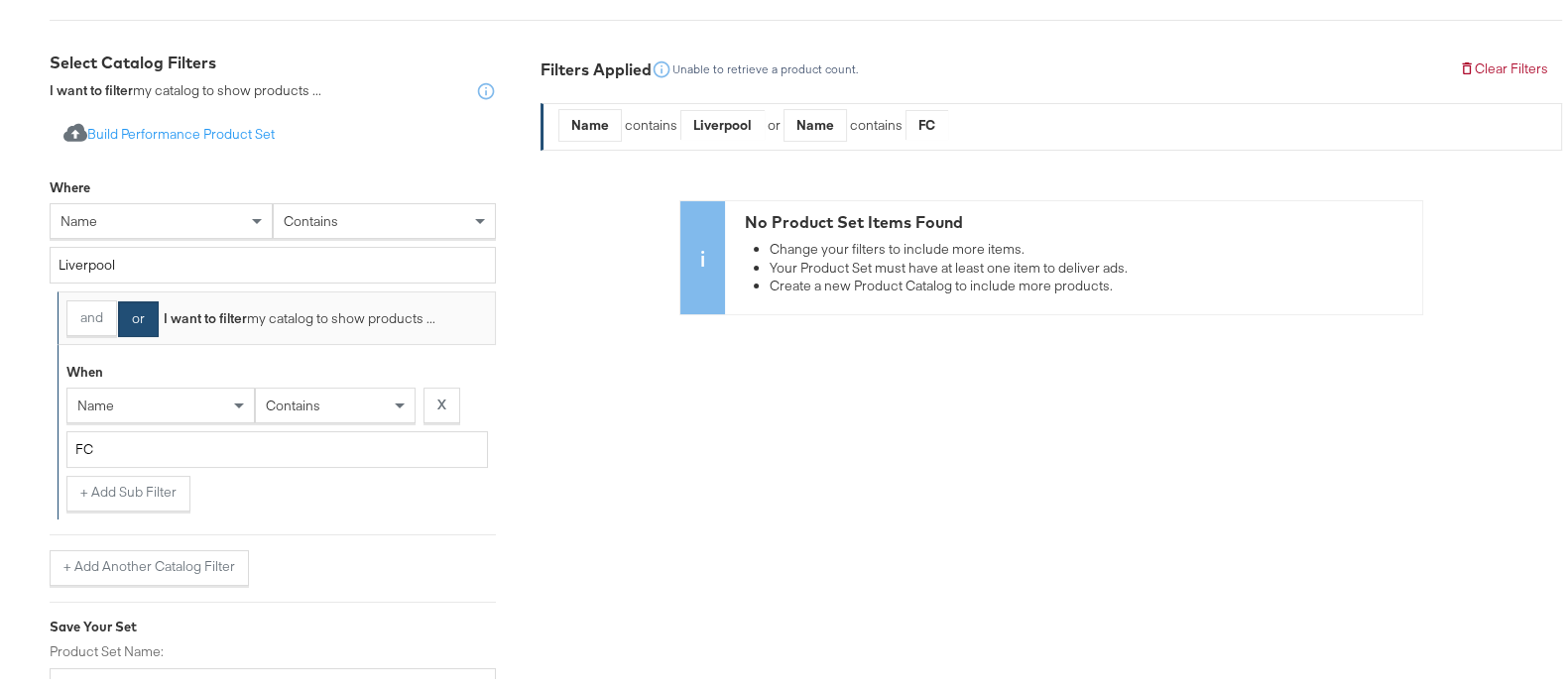 scroll, scrollTop: 378, scrollLeft: 0, axis: vertical 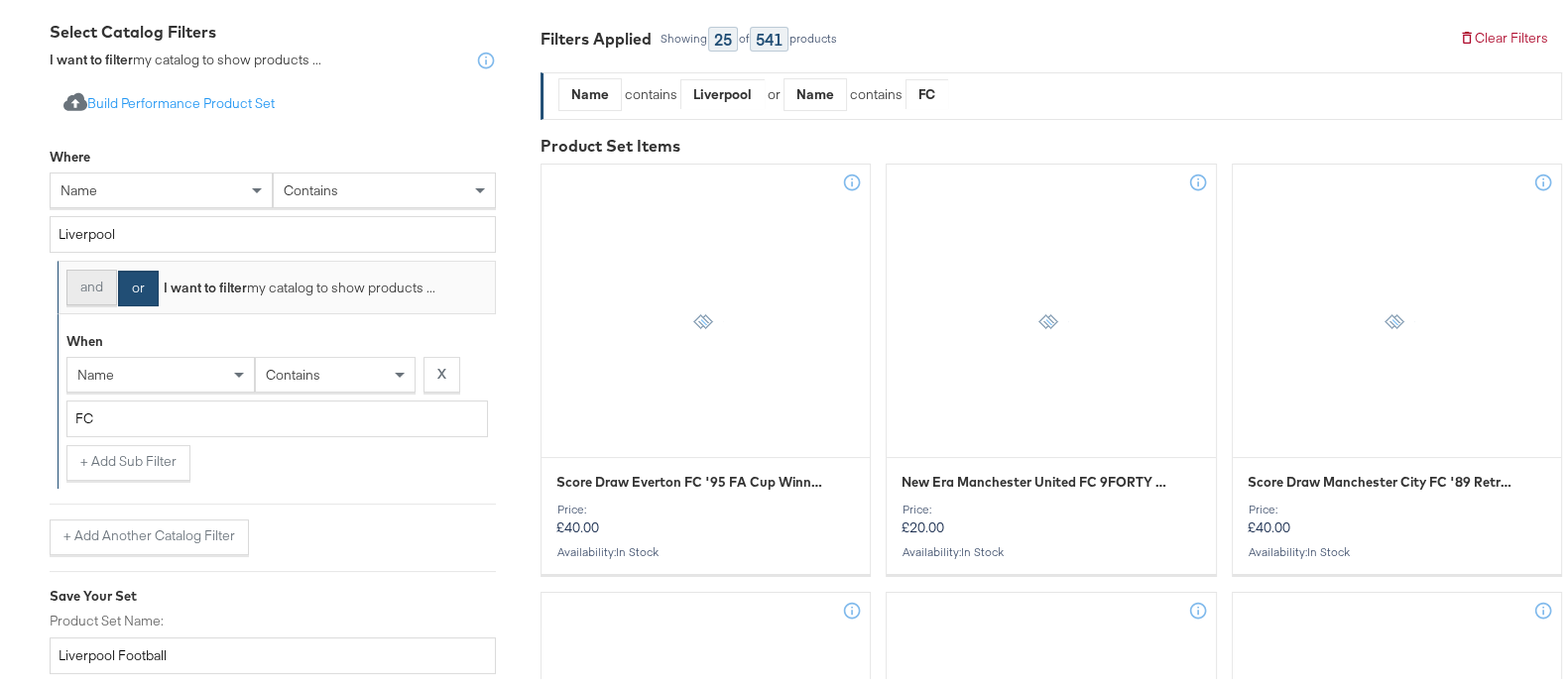 click on "and" at bounding box center (91, 284) 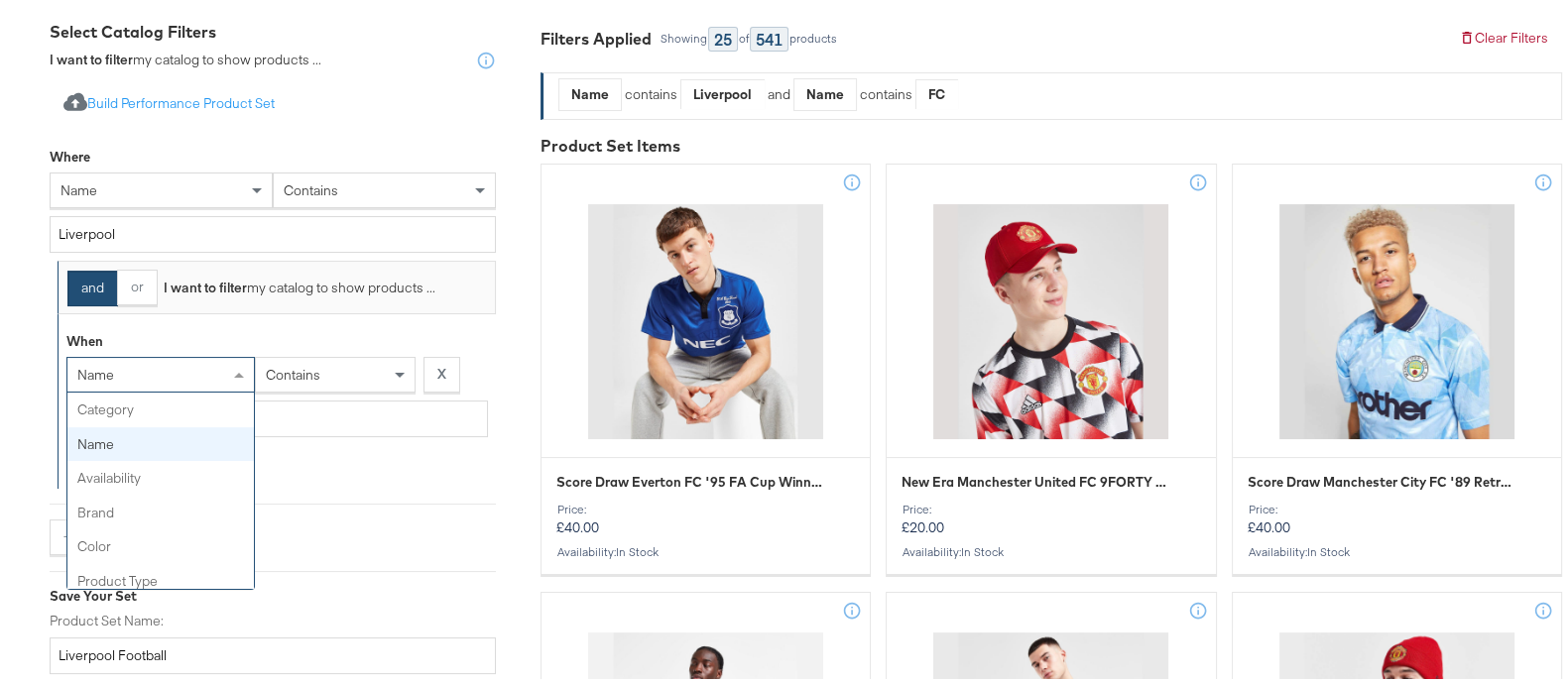 click on "name" at bounding box center (161, 371) 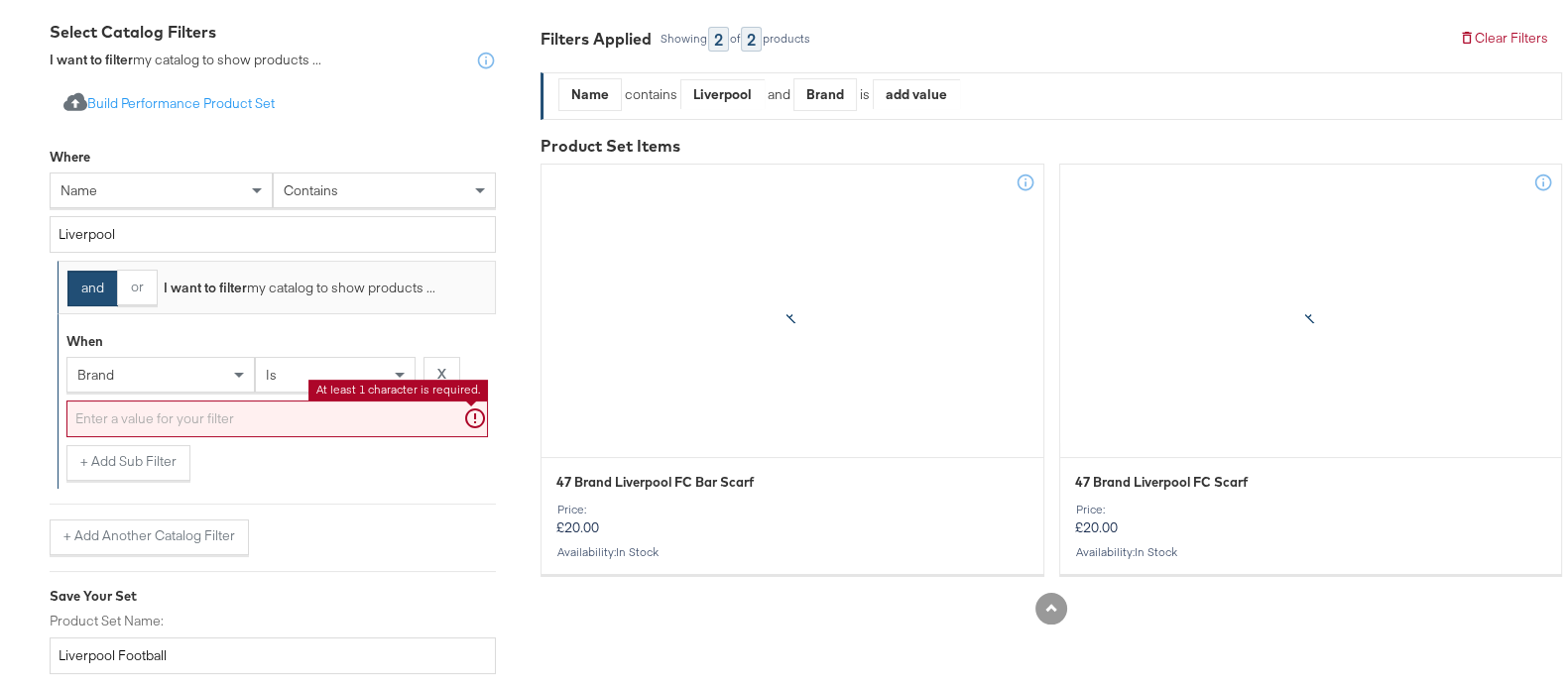 click at bounding box center [277, 414] 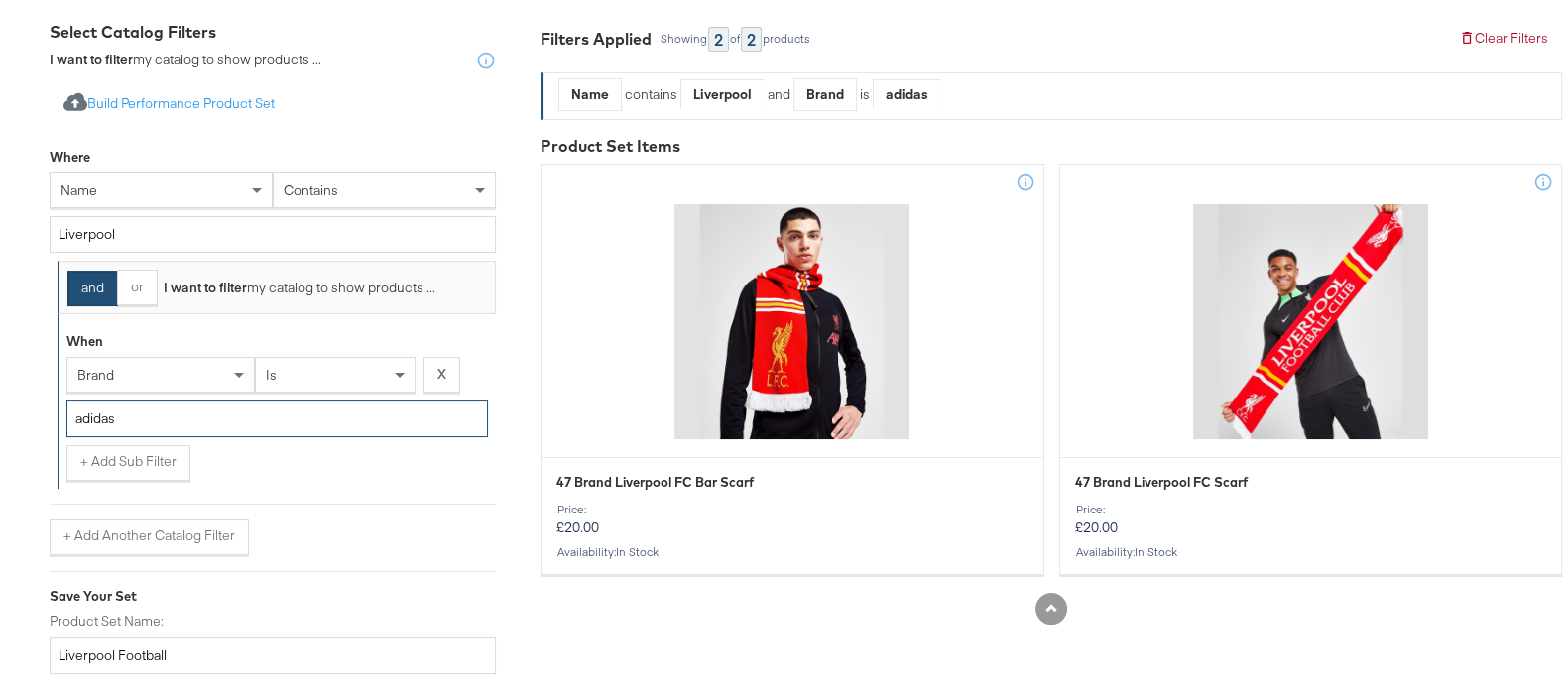 type on "adidas" 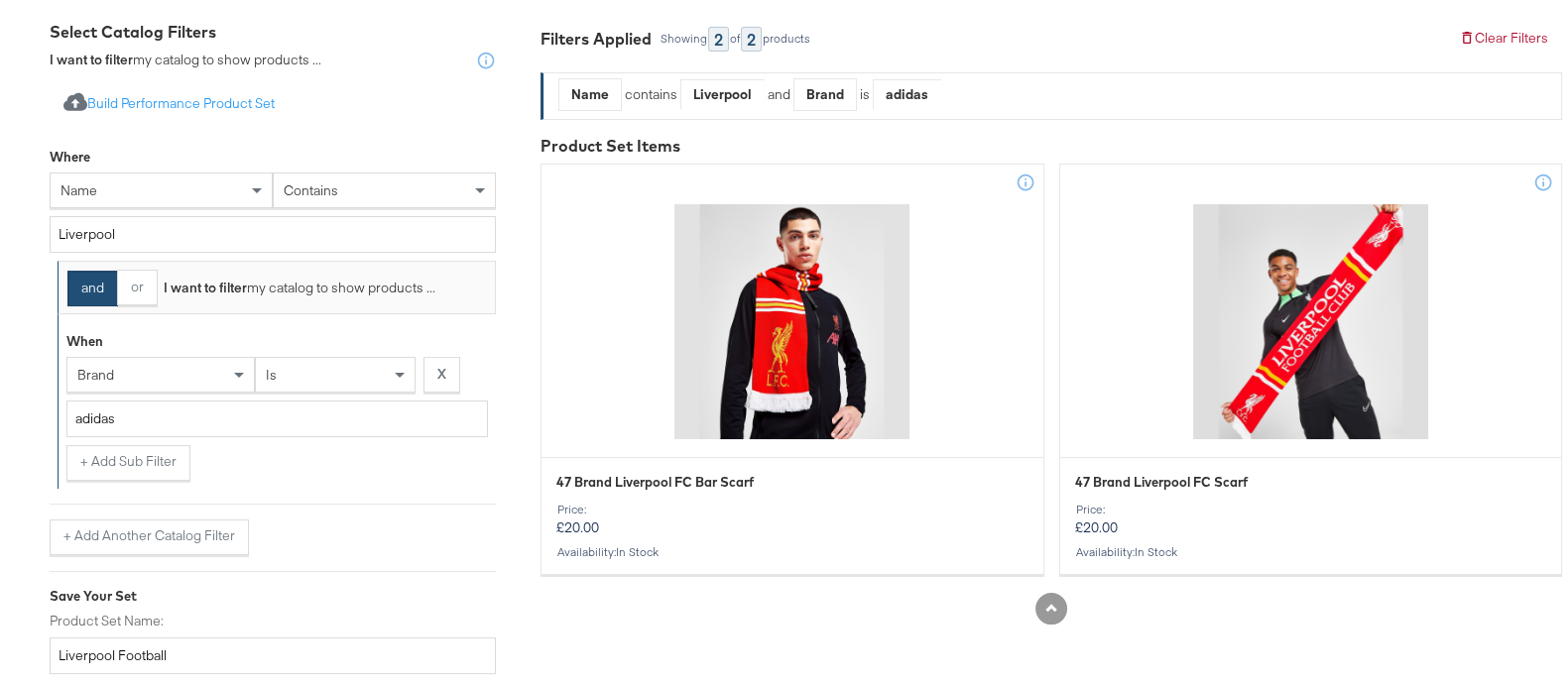 click on "is" at bounding box center [335, 371] 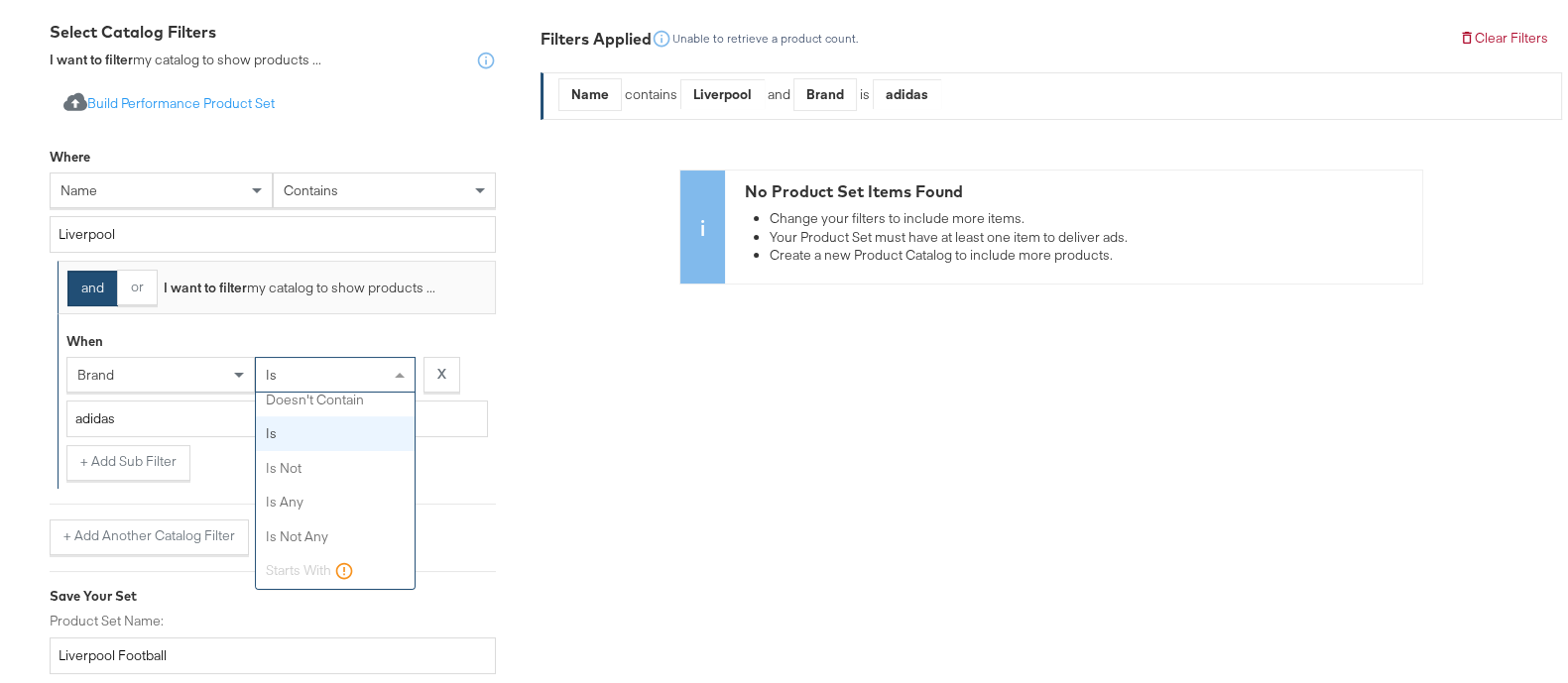 scroll, scrollTop: 0, scrollLeft: 0, axis: both 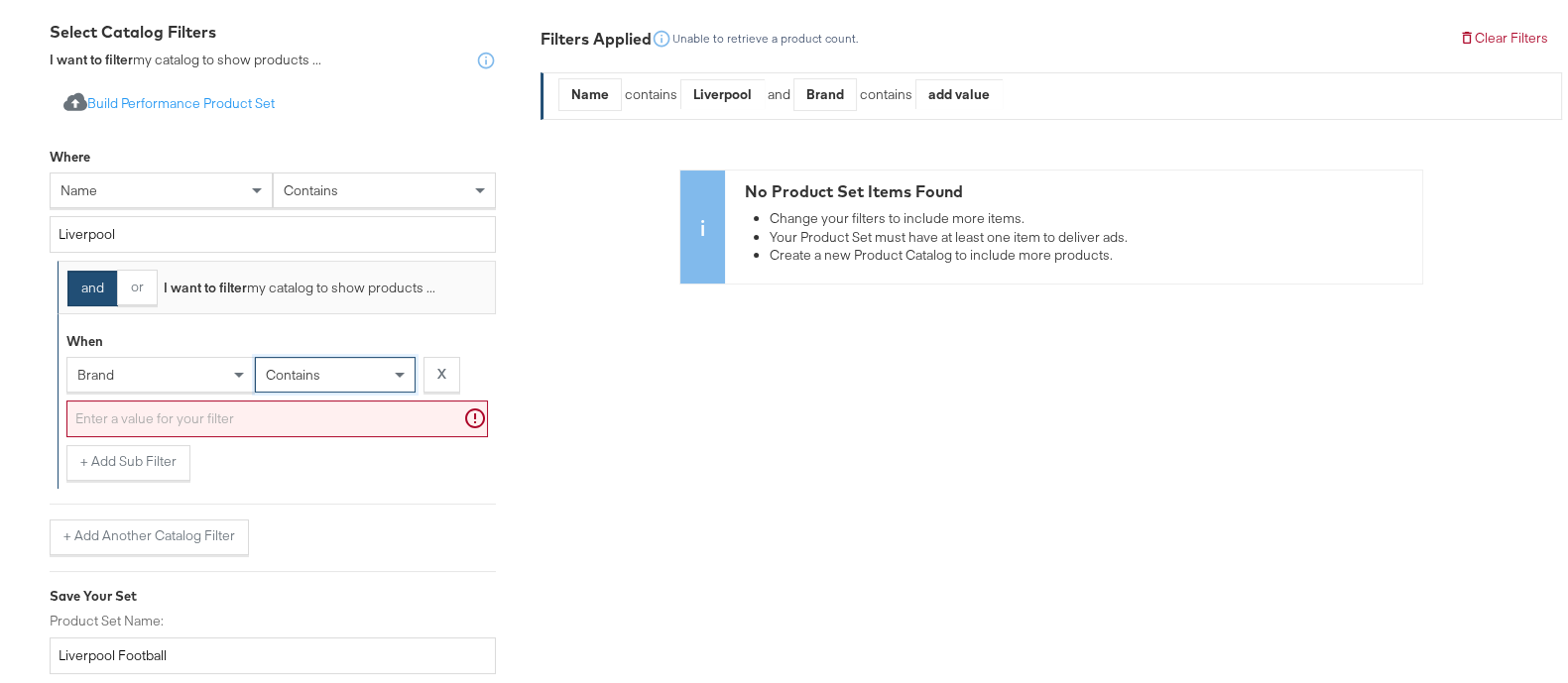click at bounding box center (277, 414) 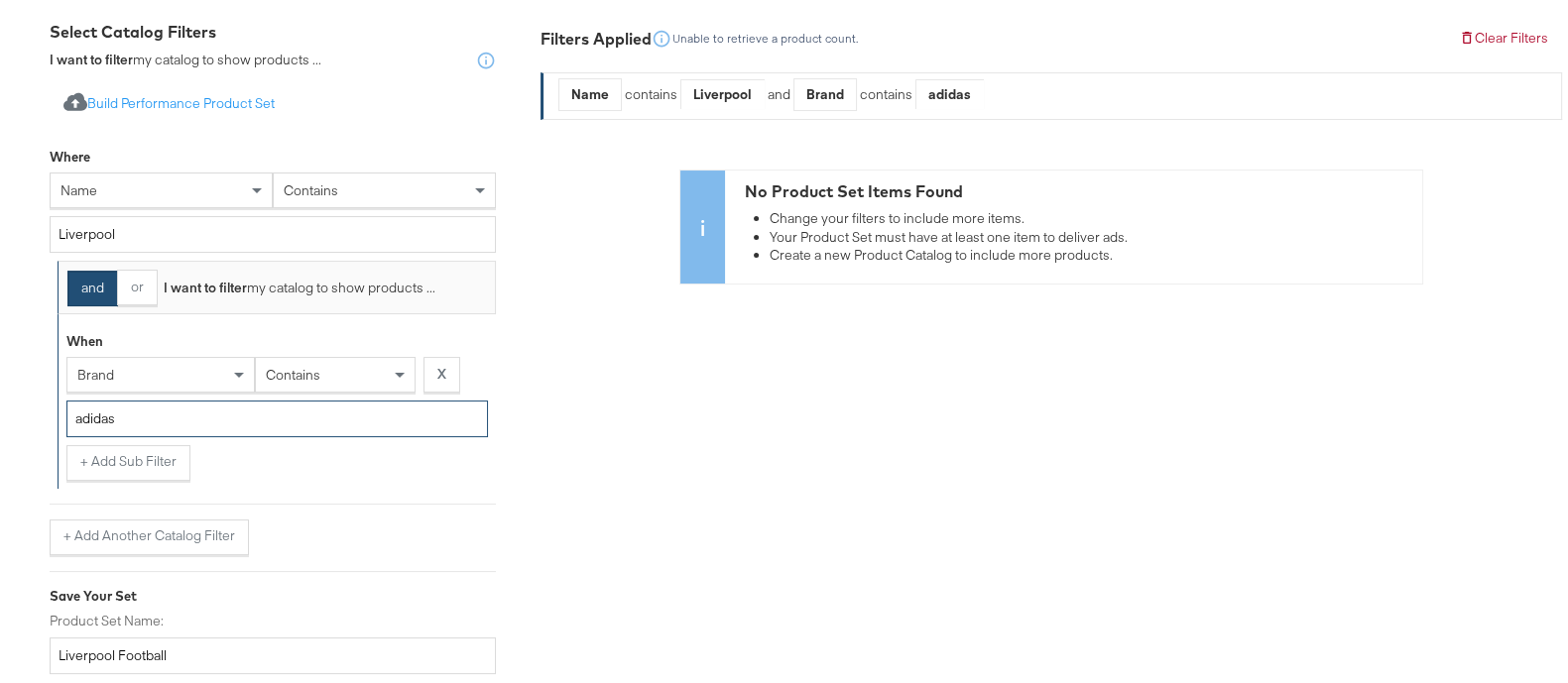 type on "adidas" 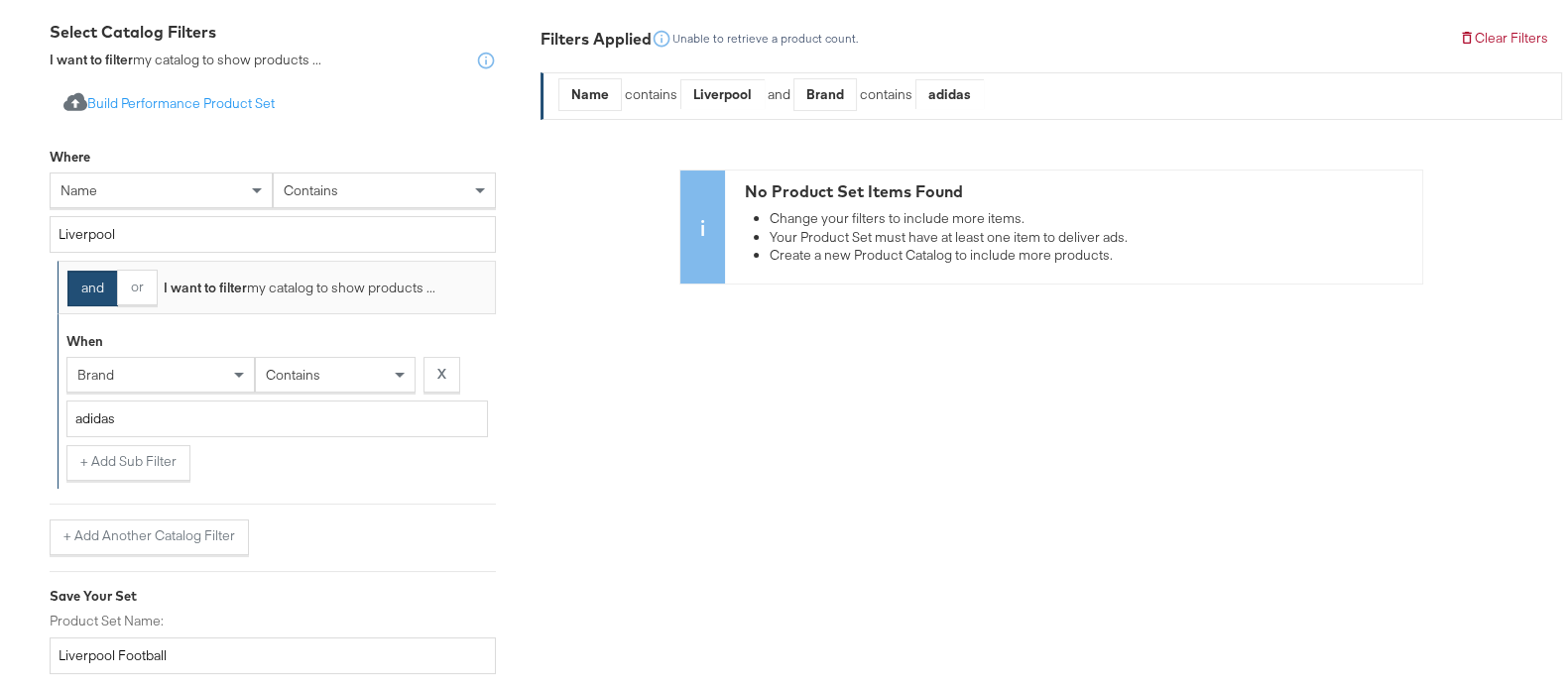click on "Select Business & Catalog JD Sports Select Business Account Stitcher Ads Jd 10154782784169717 Main Feed - English (UK) #stitcherads #product-catalog #keep 11,470 items Catalog: Create New Catalog Select Catalog Filters I want to filter my catalog to show products ... Import product data from Google Analytics to generate product set Build Performance Product Set Where name contains [CITY] and or I want to filter my catalog to show products ... When brand contains X adidas + Add Sub Filter + Add Another Catalog Filter Save Your Set Product Set Name: [CITY] Football 82 characters remaining Save and create another product set Save Product Set Filters Applied Unable to retrieve a product count. Clear Filters Name contains [CITY] and Brand contains adidas No Product Set Items Found Change your filters to include more items. Your Product Set must have at least one item to deliver ads. Create a new Product Catalog to include more products." at bounding box center (793, 328) 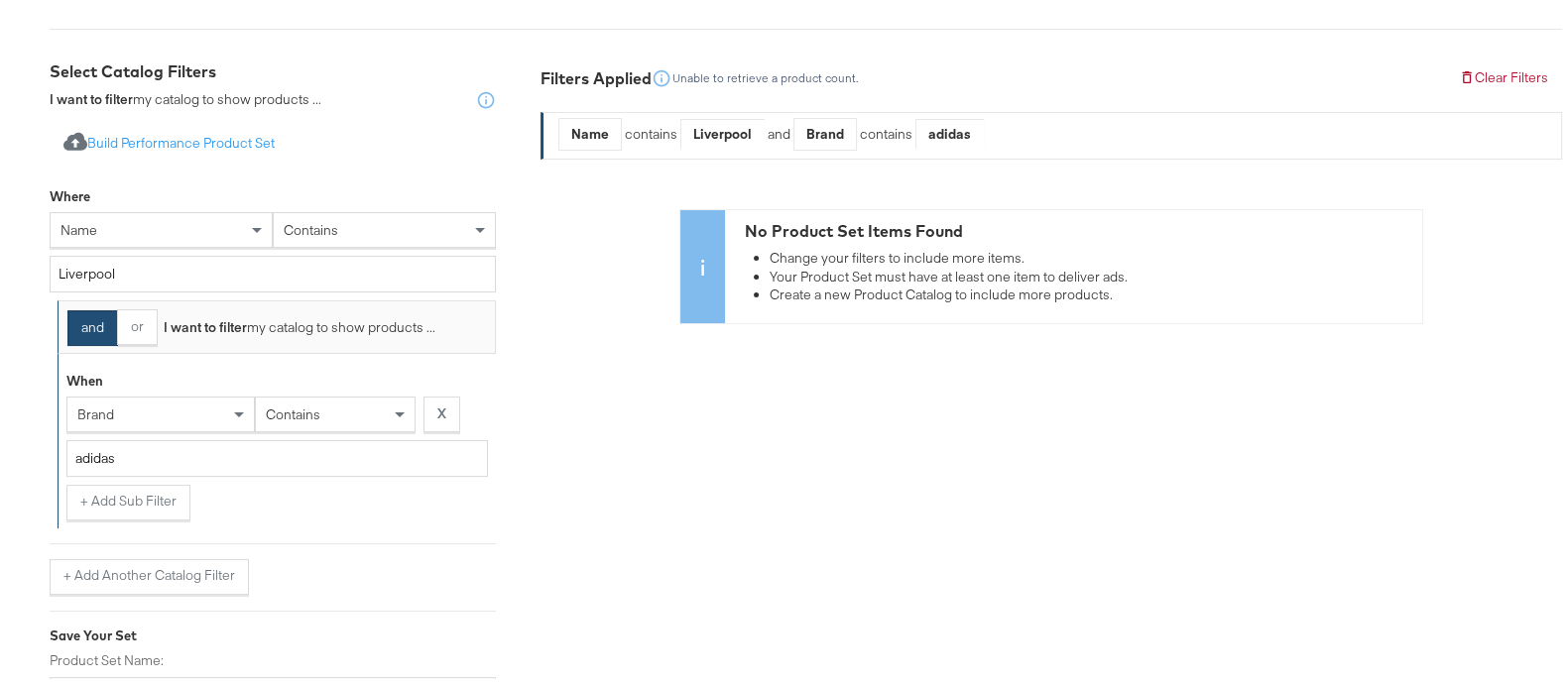 scroll, scrollTop: 336, scrollLeft: 0, axis: vertical 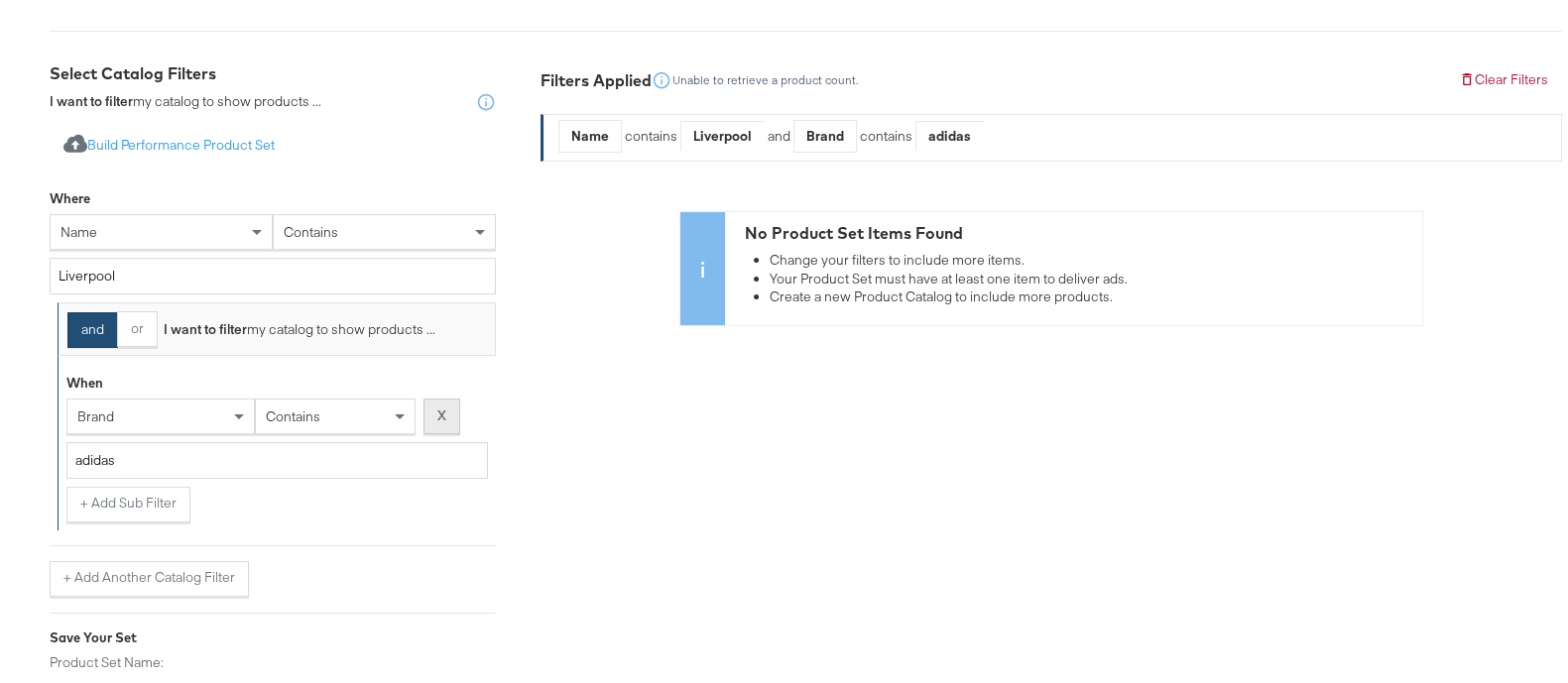 click on "X" at bounding box center [441, 411] 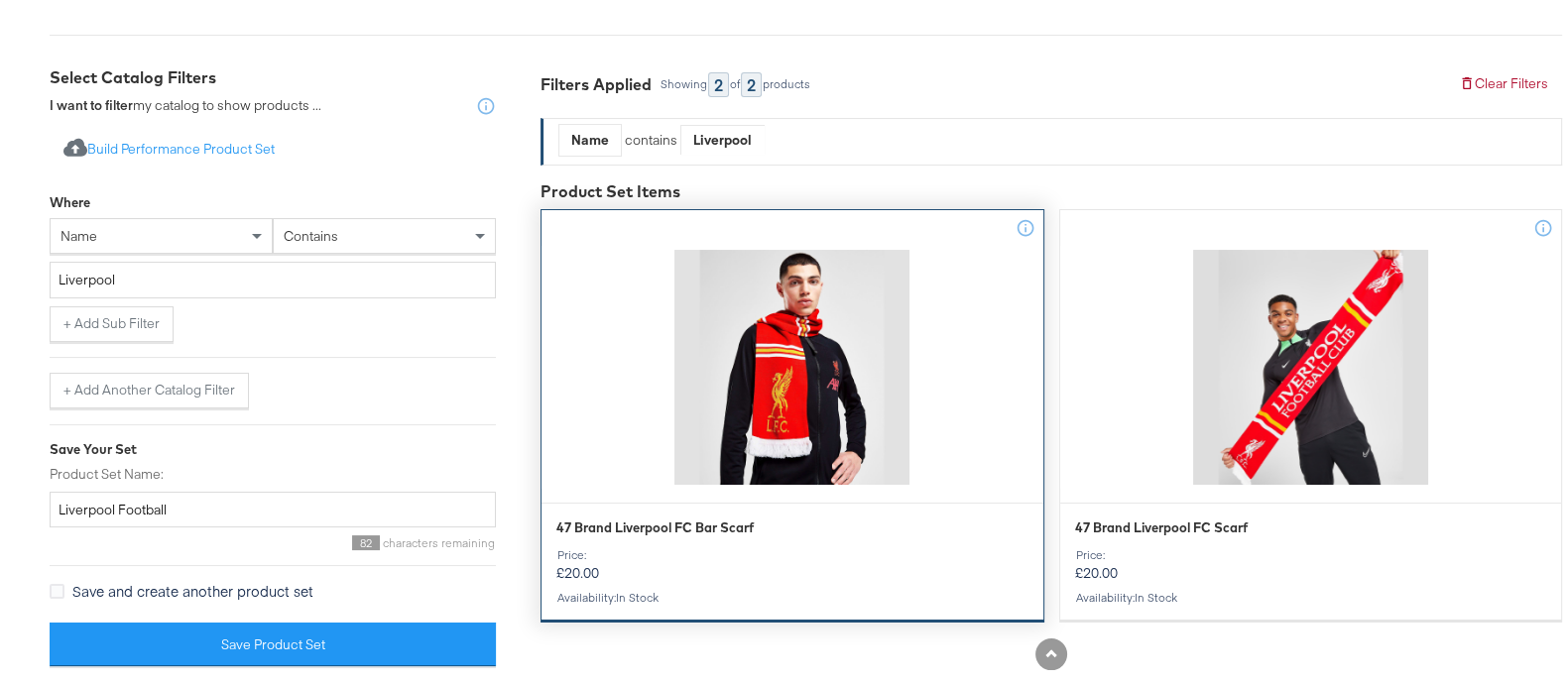 scroll, scrollTop: 337, scrollLeft: 0, axis: vertical 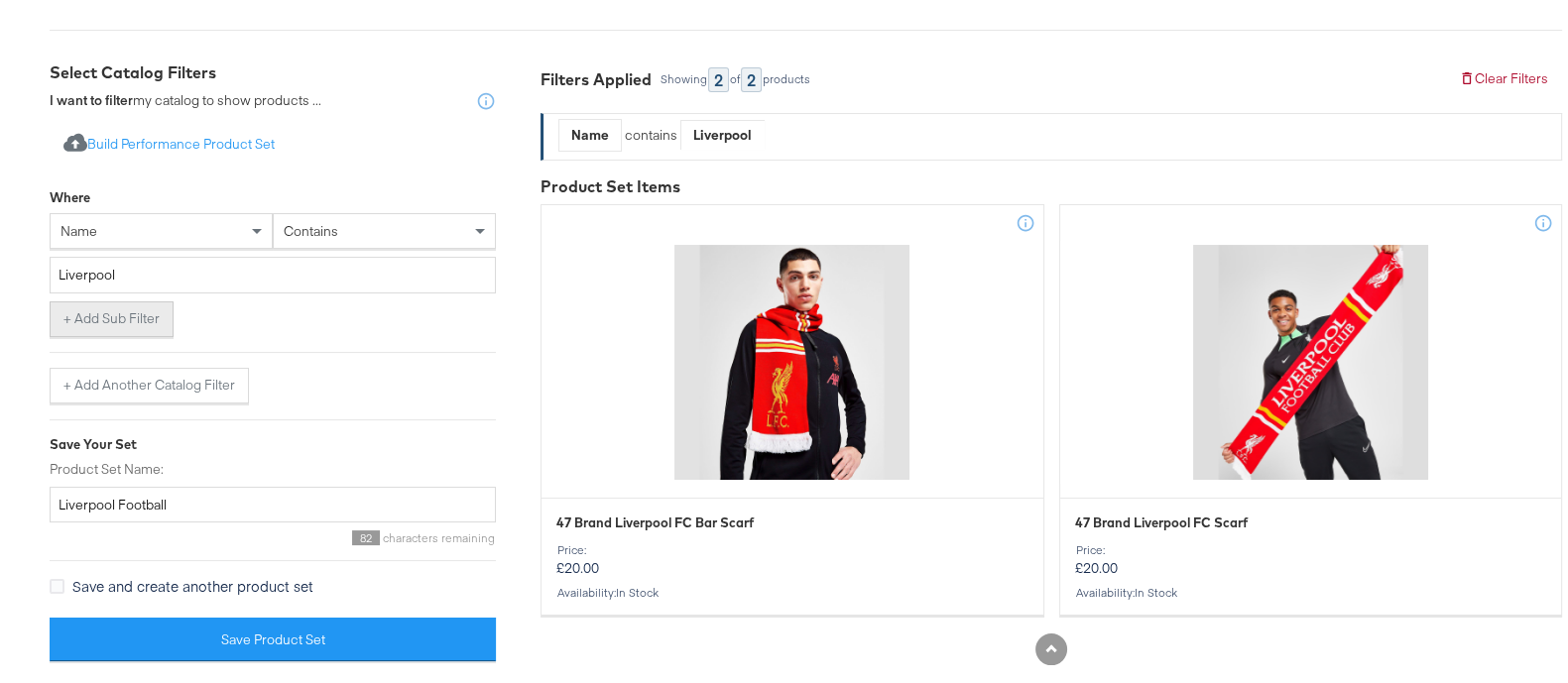 click on "+ Add Sub Filter" at bounding box center [111, 315] 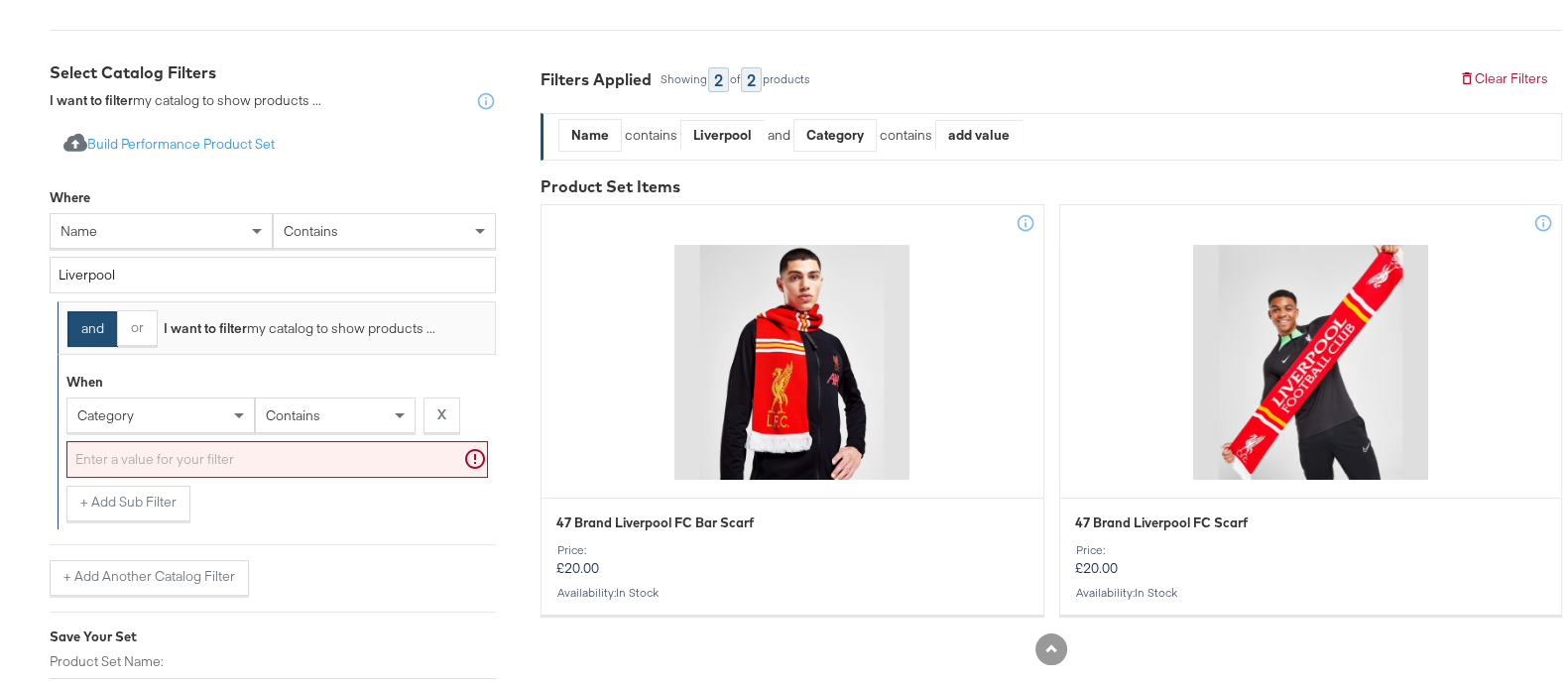 click on "category" at bounding box center (161, 411) 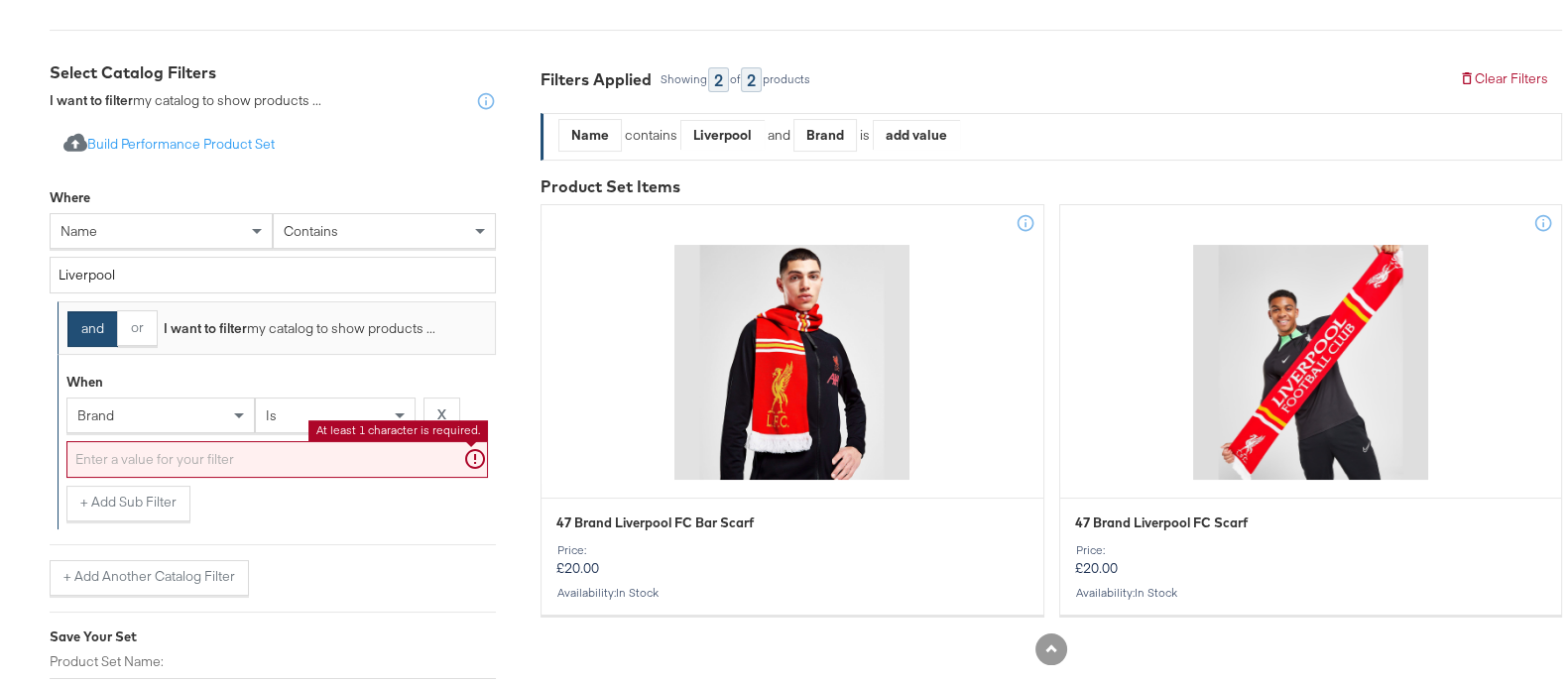 click at bounding box center (277, 455) 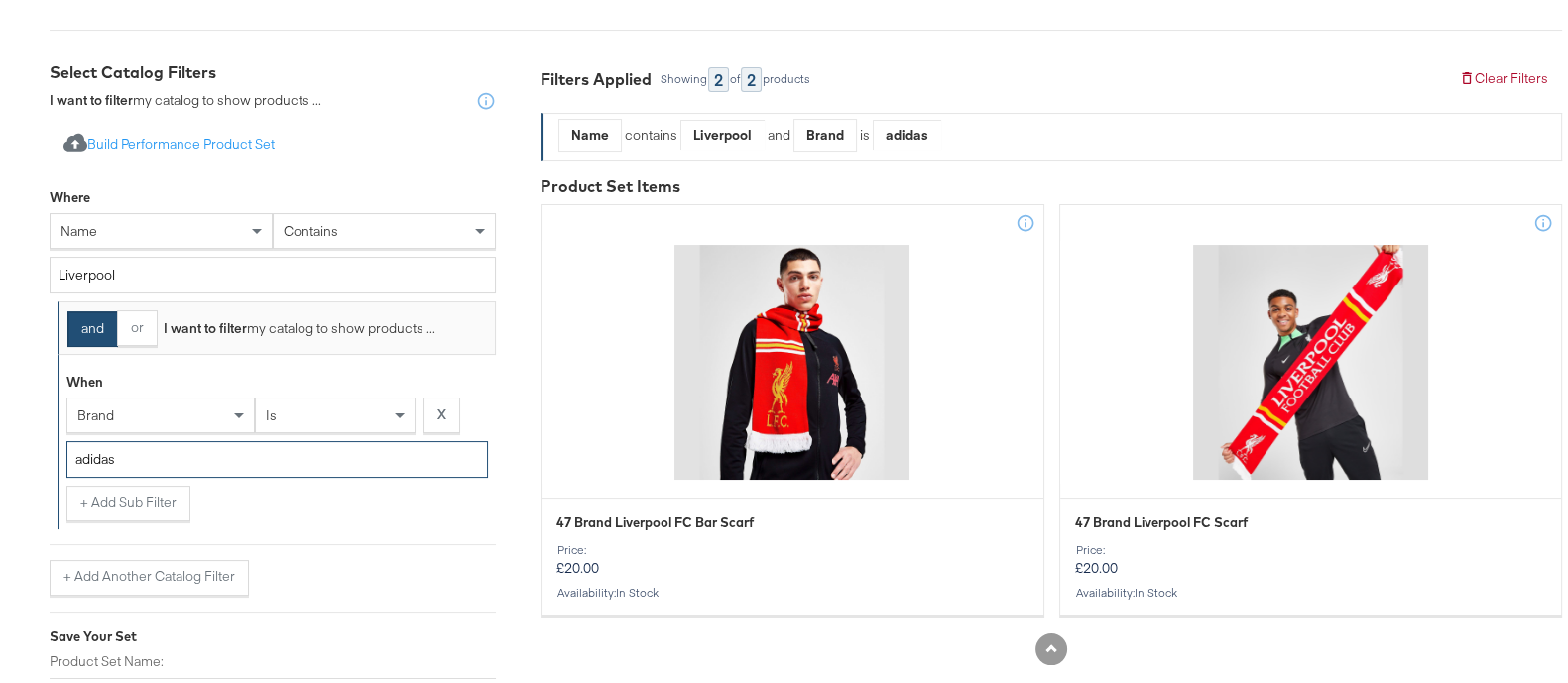 type on "adidas" 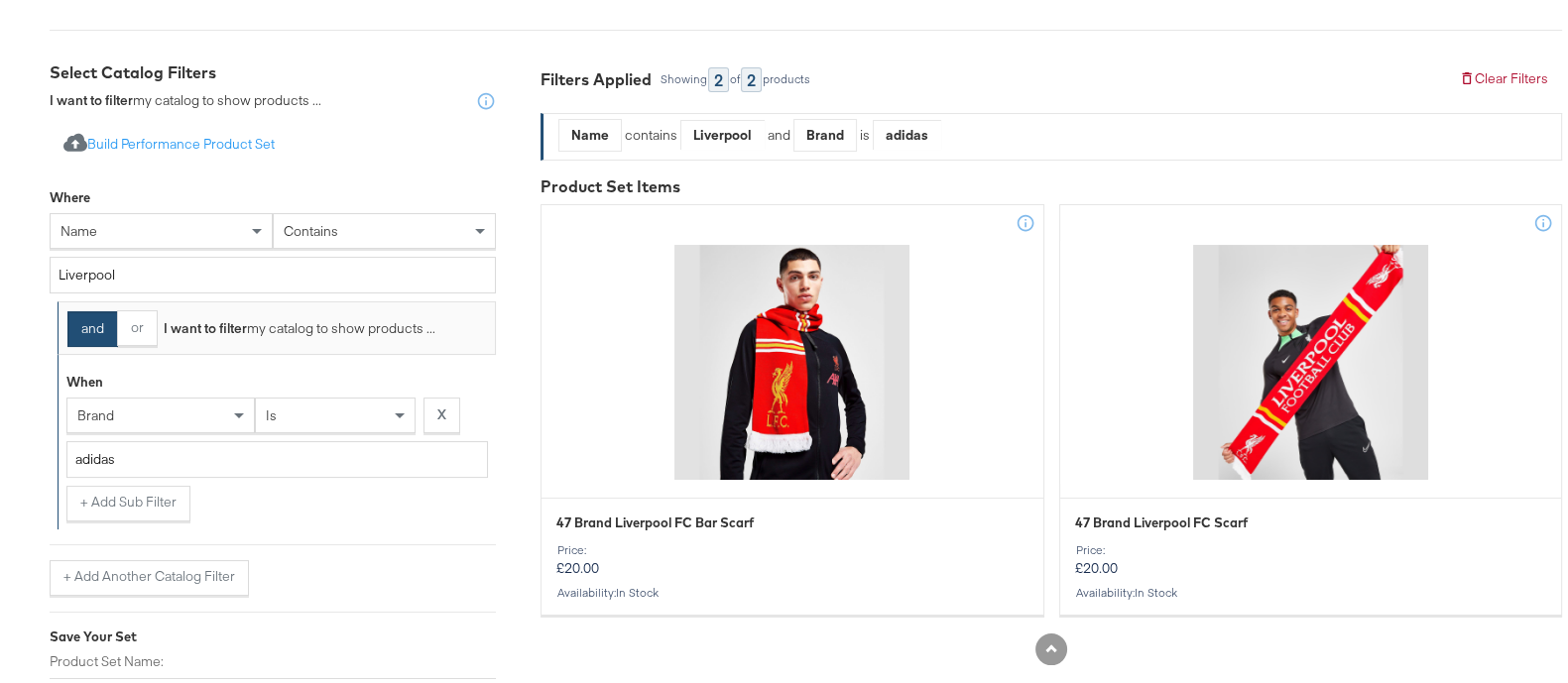 click on "is" at bounding box center [335, 411] 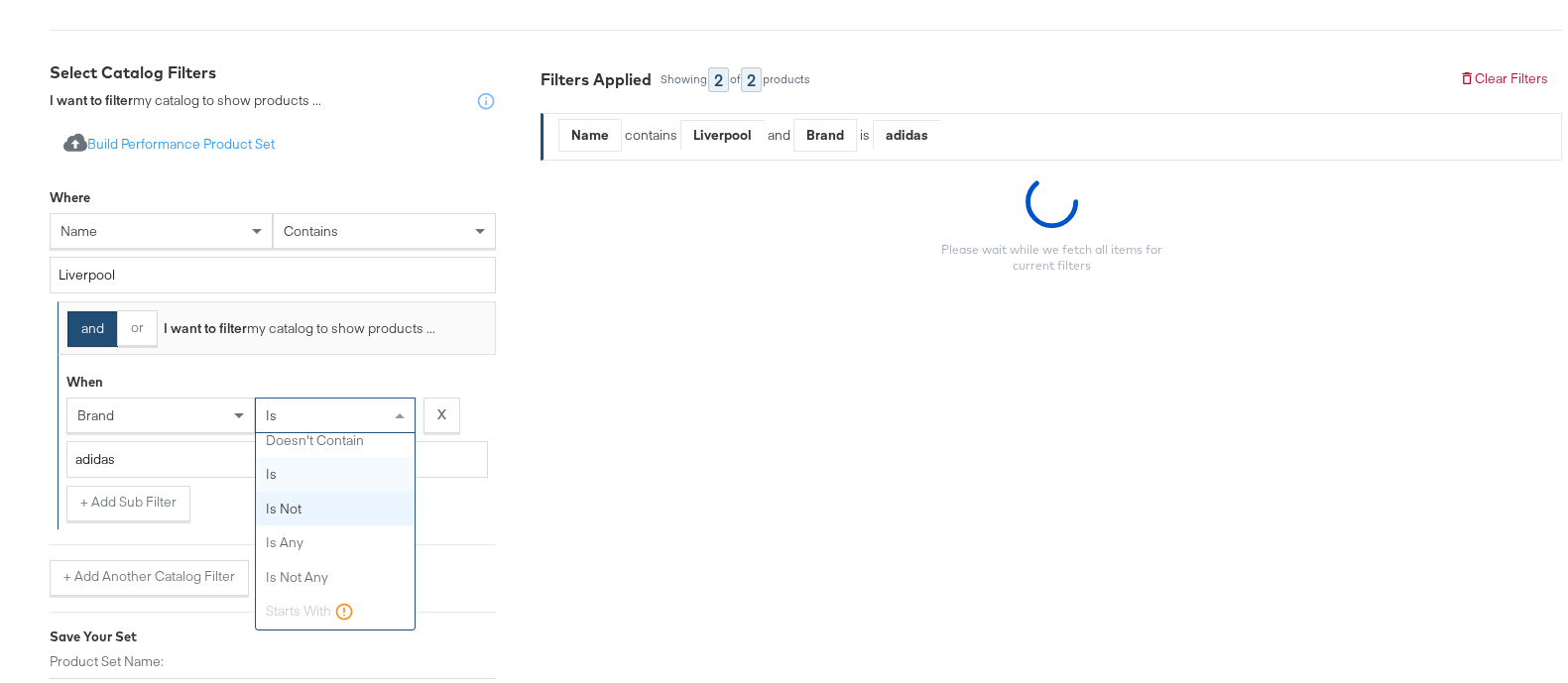 scroll, scrollTop: 0, scrollLeft: 0, axis: both 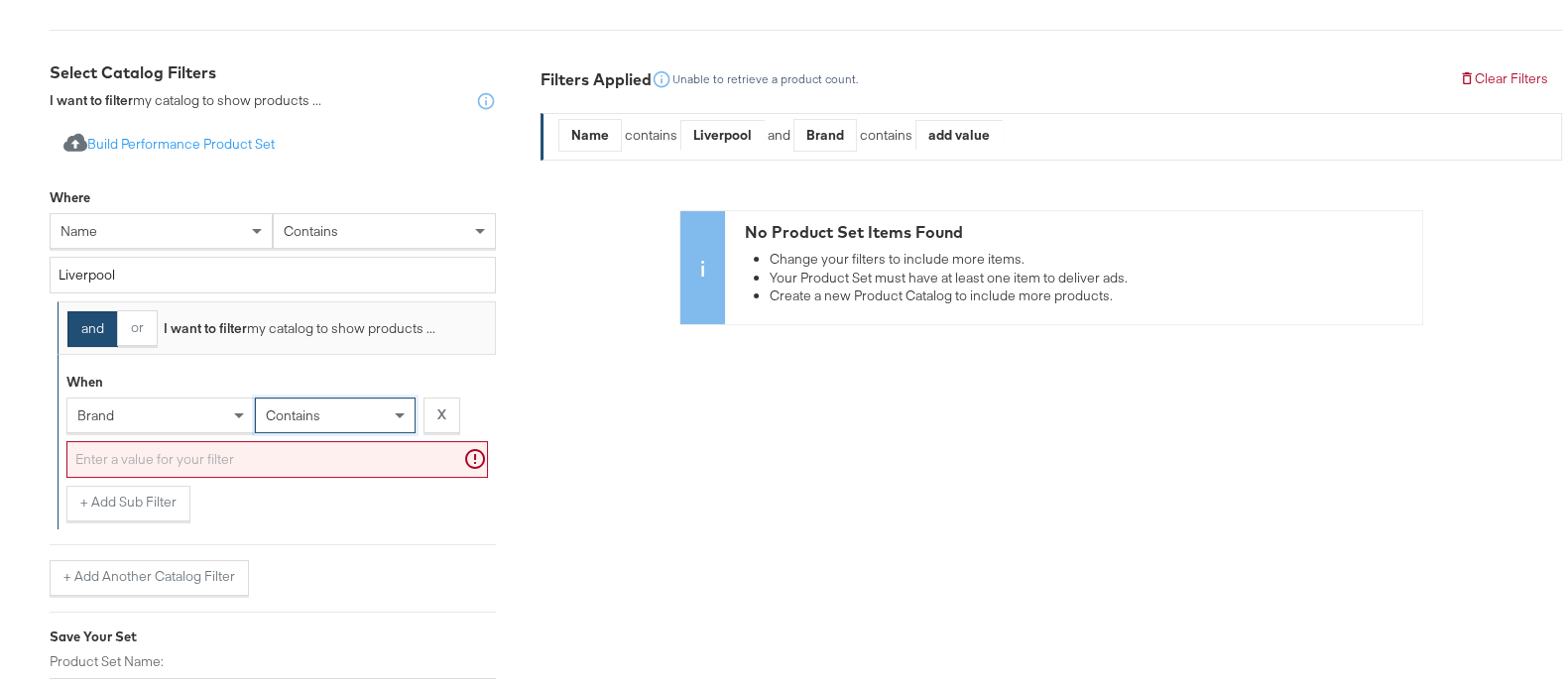 click at bounding box center (277, 455) 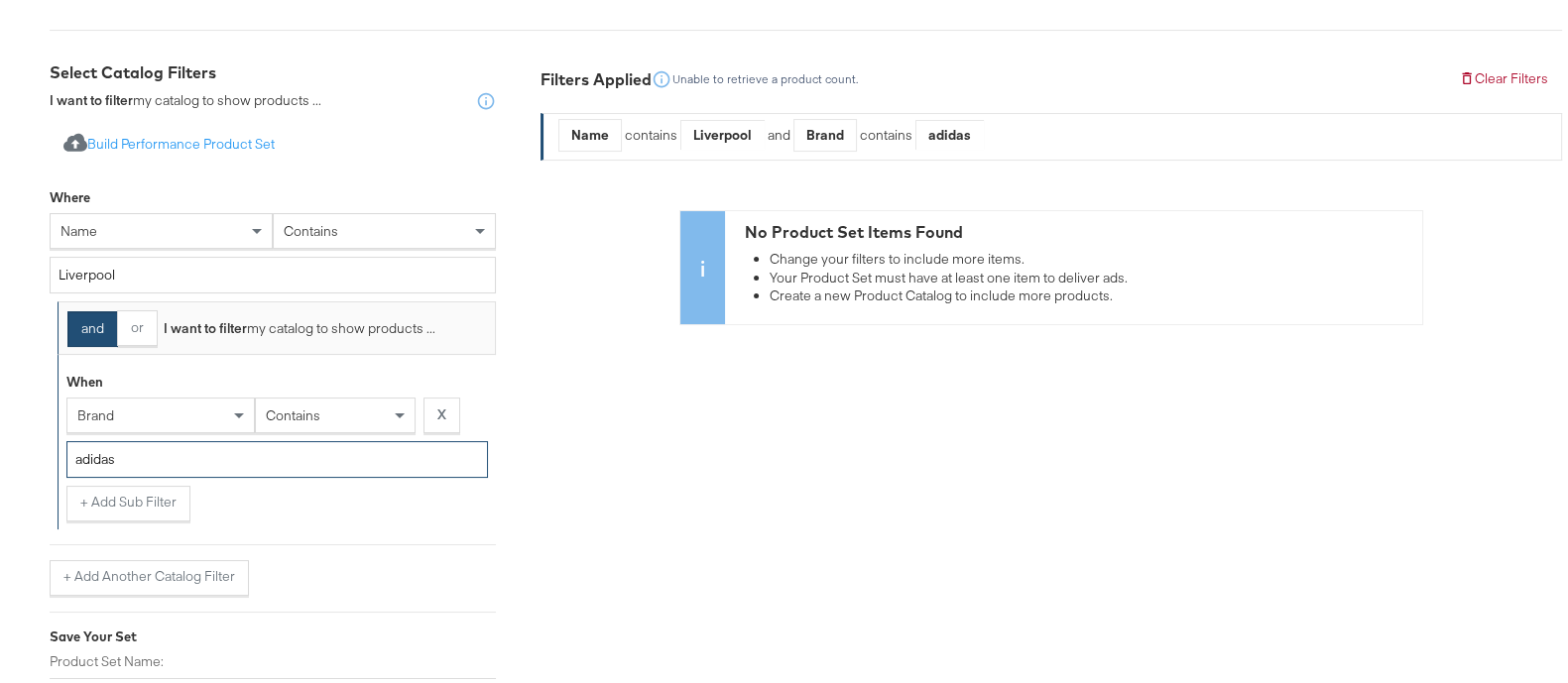 type on "adidas" 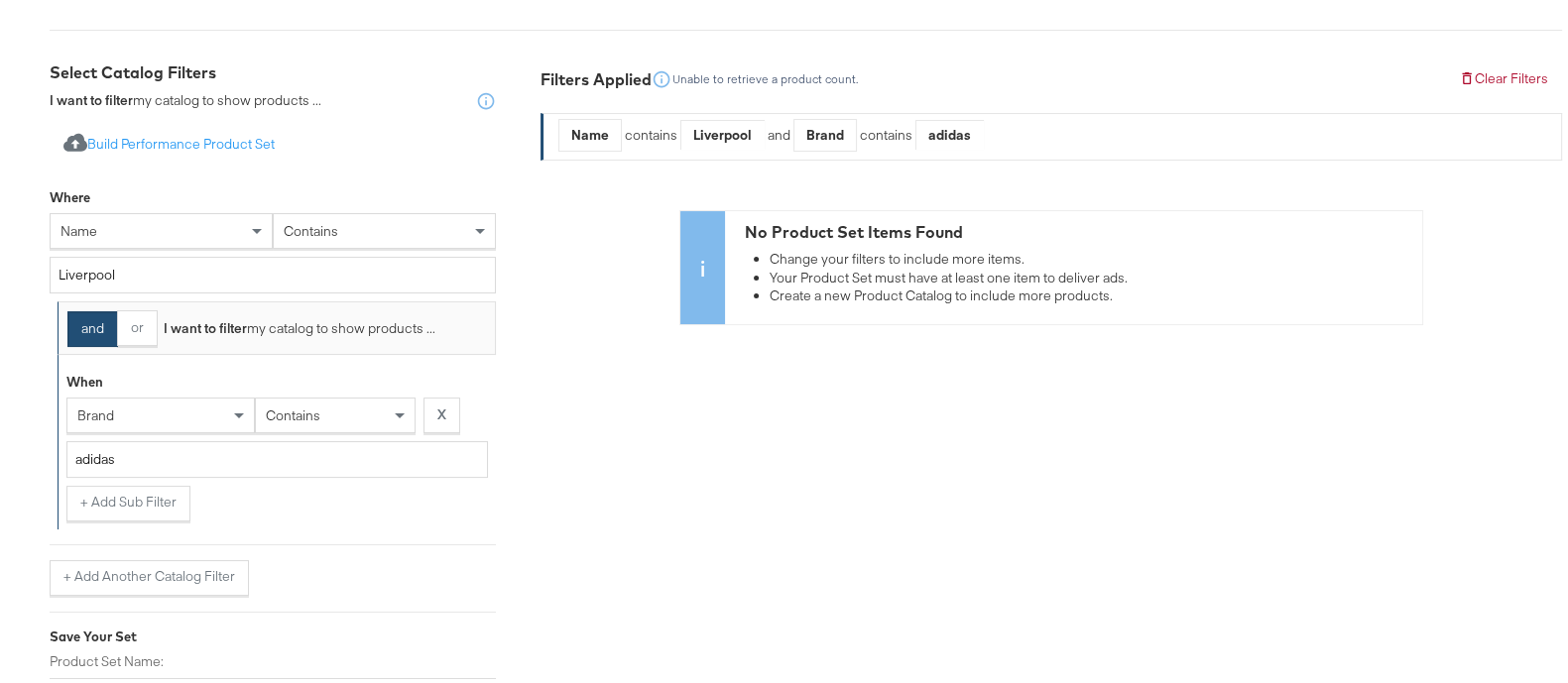 click on "Select Business & Catalog JD Sports Select Business Account Stitcher Ads Jd 10154782784169717 Main Feed - English (UK) #stitcherads #product-catalog #keep 11,470 items Catalog: Create New Catalog Select Catalog Filters I want to filter my catalog to show products ... Import product data from Google Analytics to generate product set Build Performance Product Set Where name contains [CITY] and or I want to filter my catalog to show products ... When brand contains X adidas + Add Sub Filter + Add Another Catalog Filter Save Your Set Product Set Name: [CITY] Football 82 characters remaining Save and create another product set Save Product Set Filters Applied Unable to retrieve a product count. Clear Filters Name contains [CITY] and Brand contains adidas No Product Set Items Found Change your filters to include more items. Your Product Set must have at least one item to deliver ads. Create a new Product Catalog to include more products." at bounding box center [793, 369] 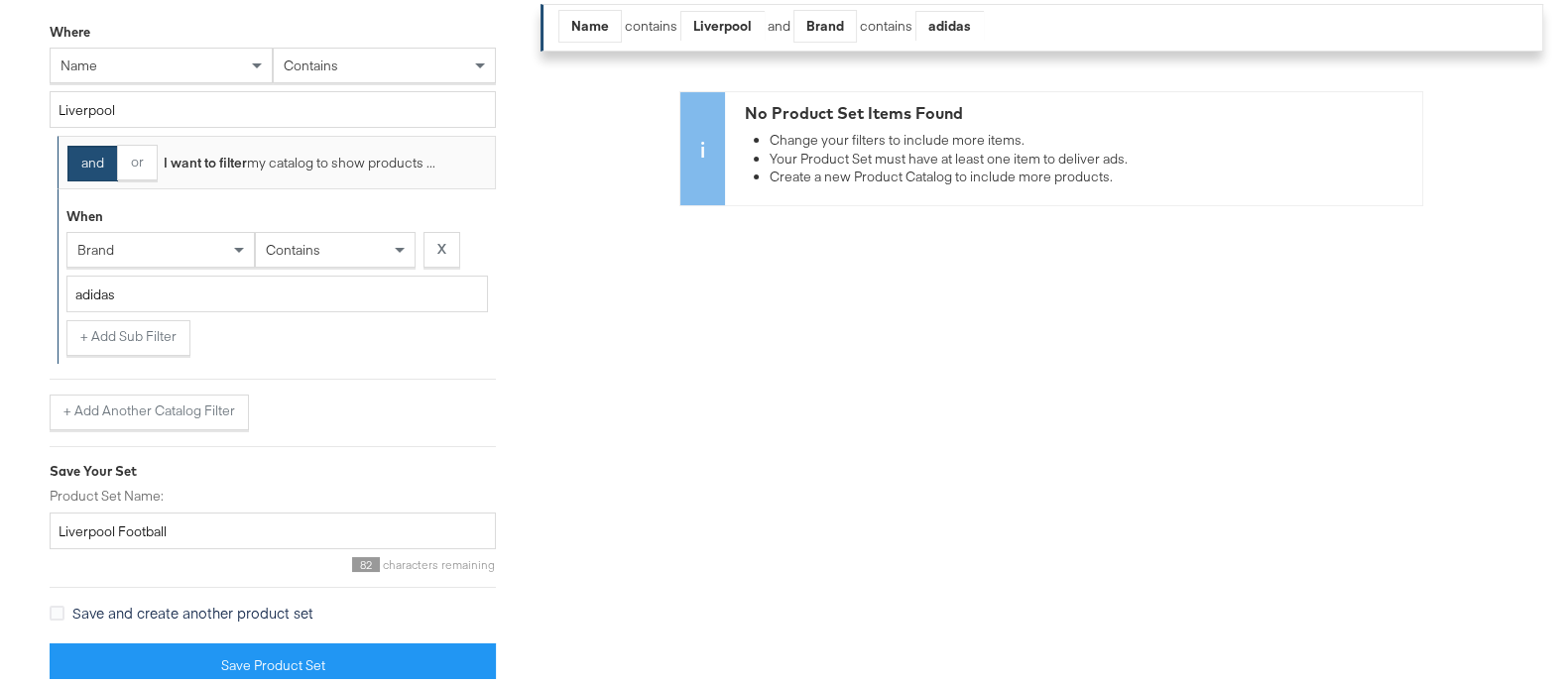 scroll, scrollTop: 510, scrollLeft: 0, axis: vertical 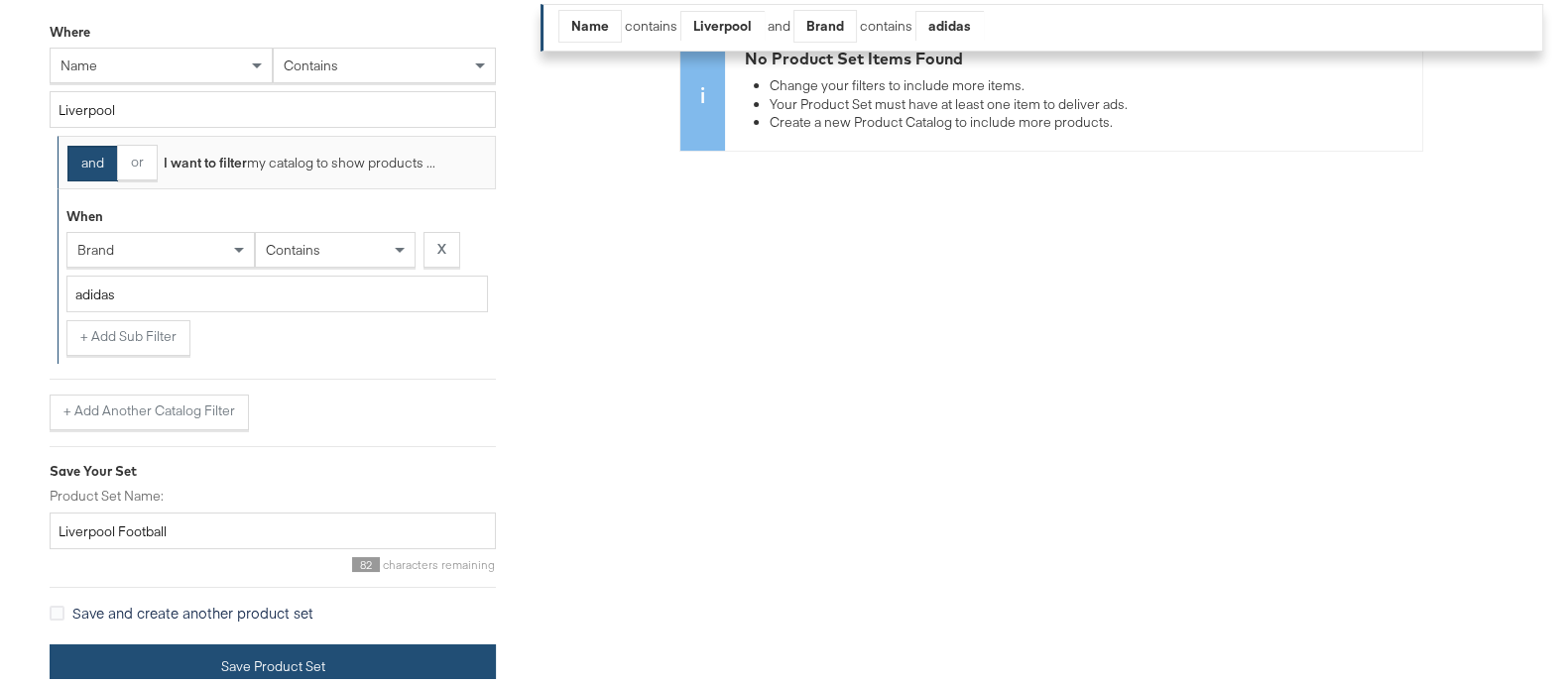 click on "Save Product Set" at bounding box center [273, 662] 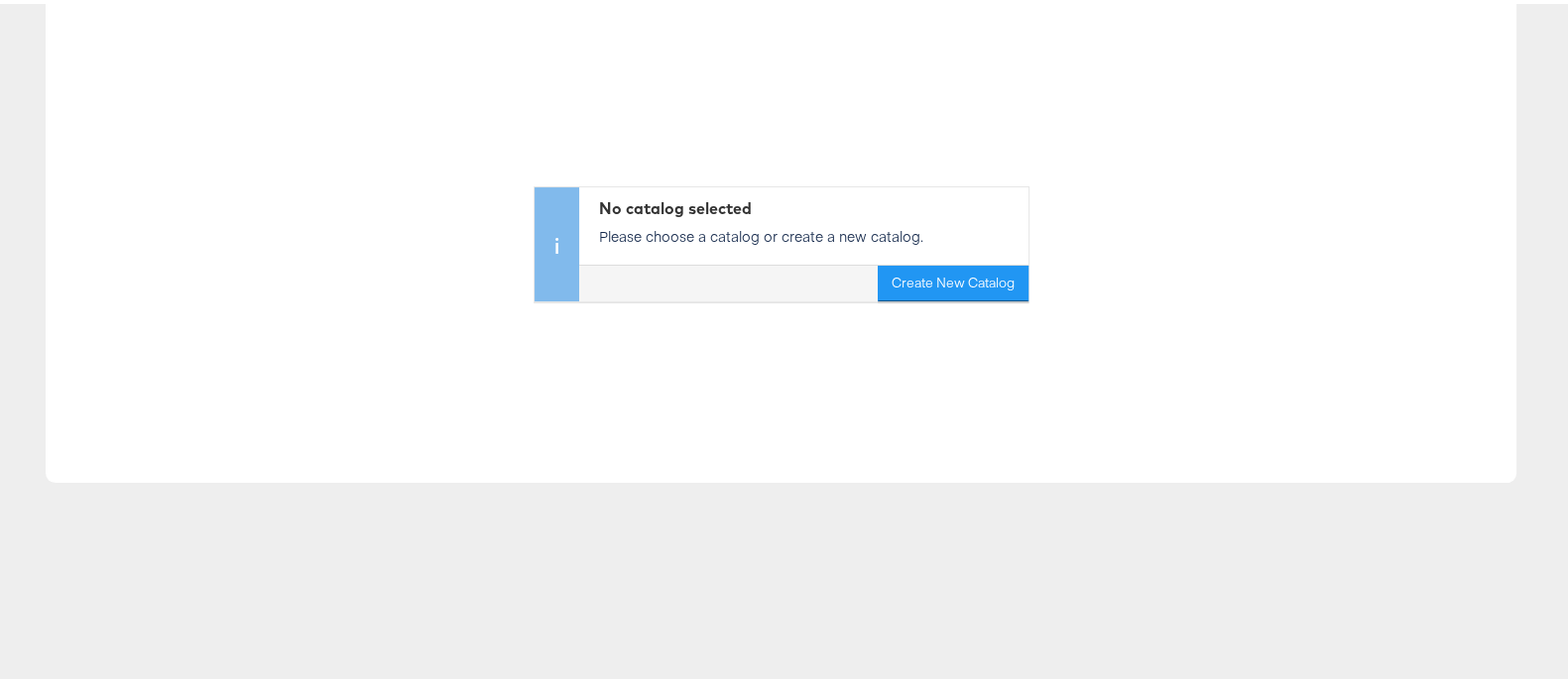 scroll, scrollTop: 0, scrollLeft: 0, axis: both 